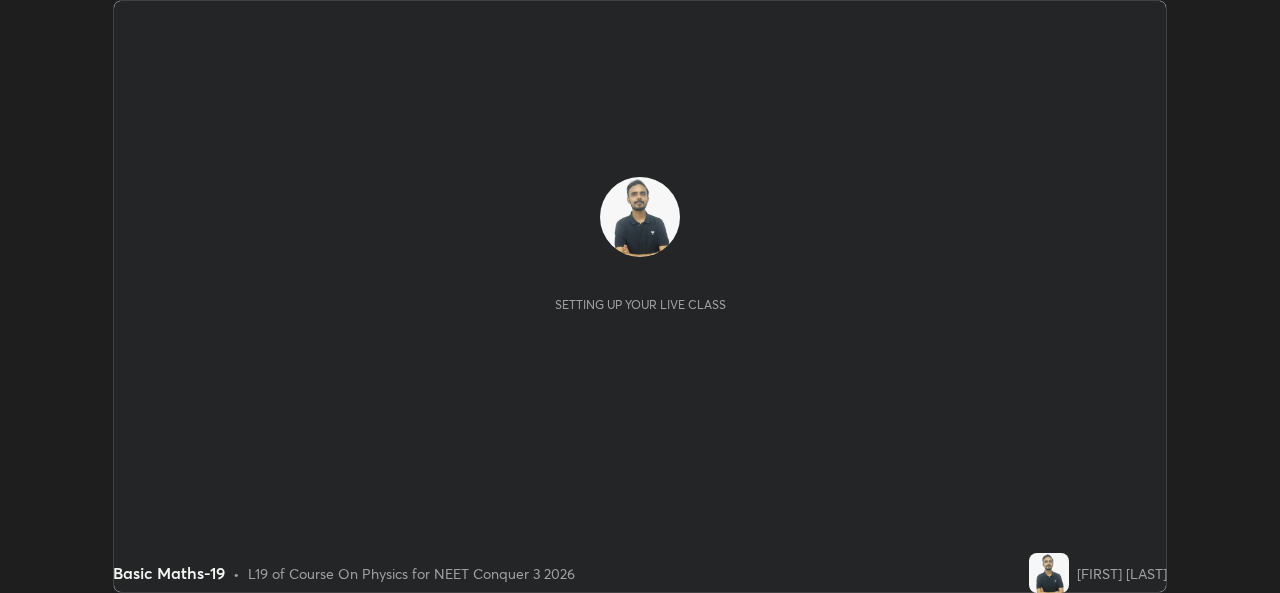 scroll, scrollTop: 0, scrollLeft: 0, axis: both 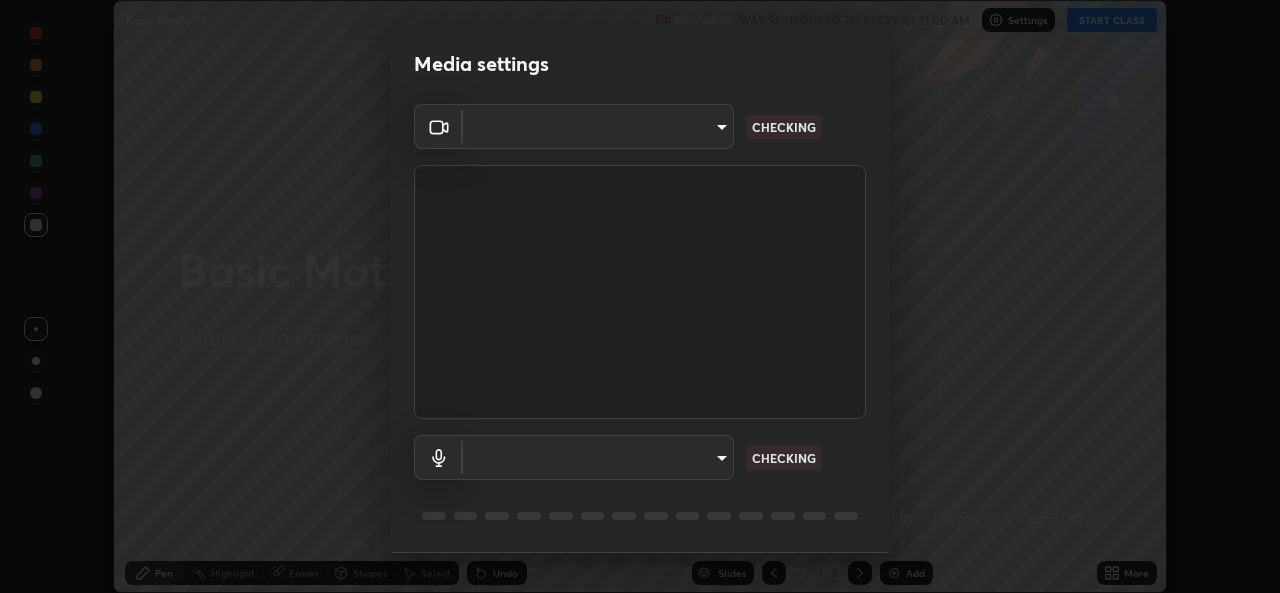 type on "[HASH]" 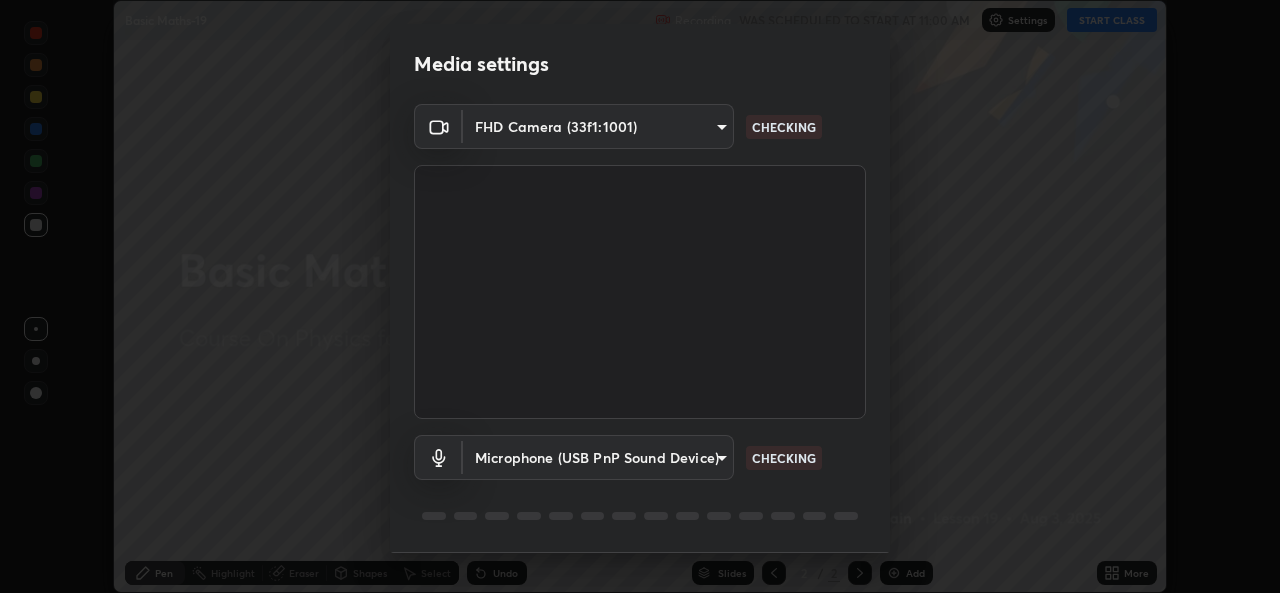 scroll, scrollTop: 63, scrollLeft: 0, axis: vertical 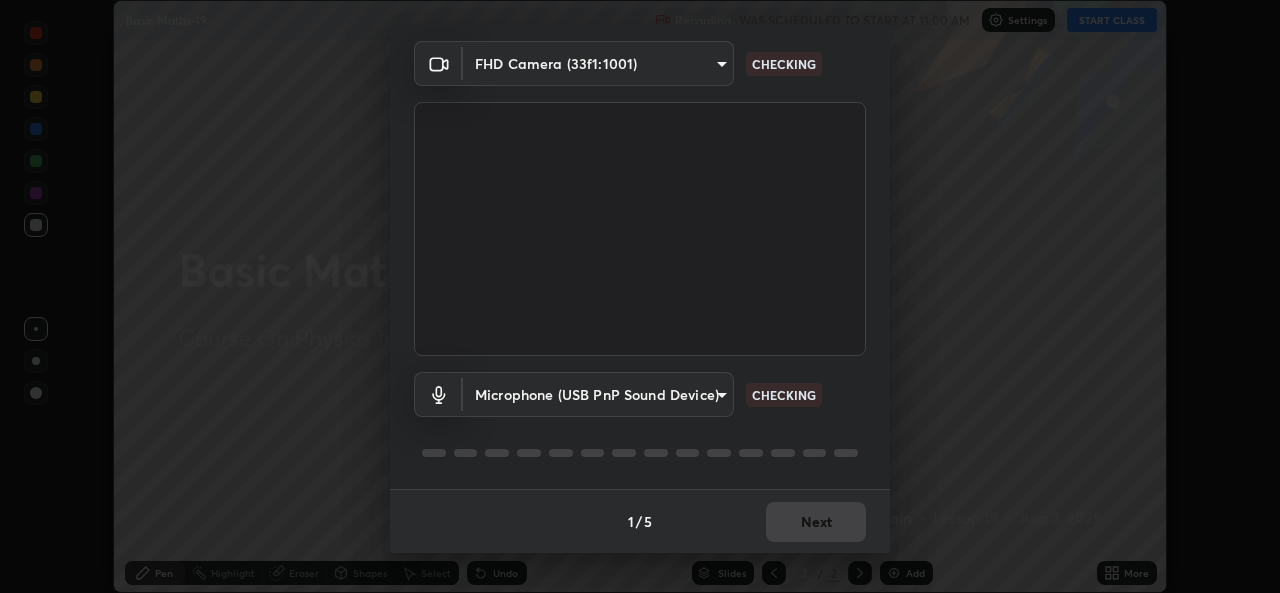 click on "Erase all Basic Maths-19 Recording WAS SCHEDULED TO START AT  11:00 AM Settings START CLASS Setting up your live class Basic Maths-19 • L19 of Course On Physics for NEET Conquer 3 2026 [FIRST] [LAST] Pen Highlight Eraser Shapes Select Undo Slides 2 / 2 Add More No doubts shared Encourage your learners to ask a doubt for better clarity Report an issue Reason for reporting Buffering Chat not working Audio - Video sync issue Educator video quality low ​ Attach an image Report Media settings FHD Camera (33f1:1001) [HASH] CHECKING Microphone (USB PnP Sound Device) [HASH] CHECKING 1 / 5 Next" at bounding box center (640, 296) 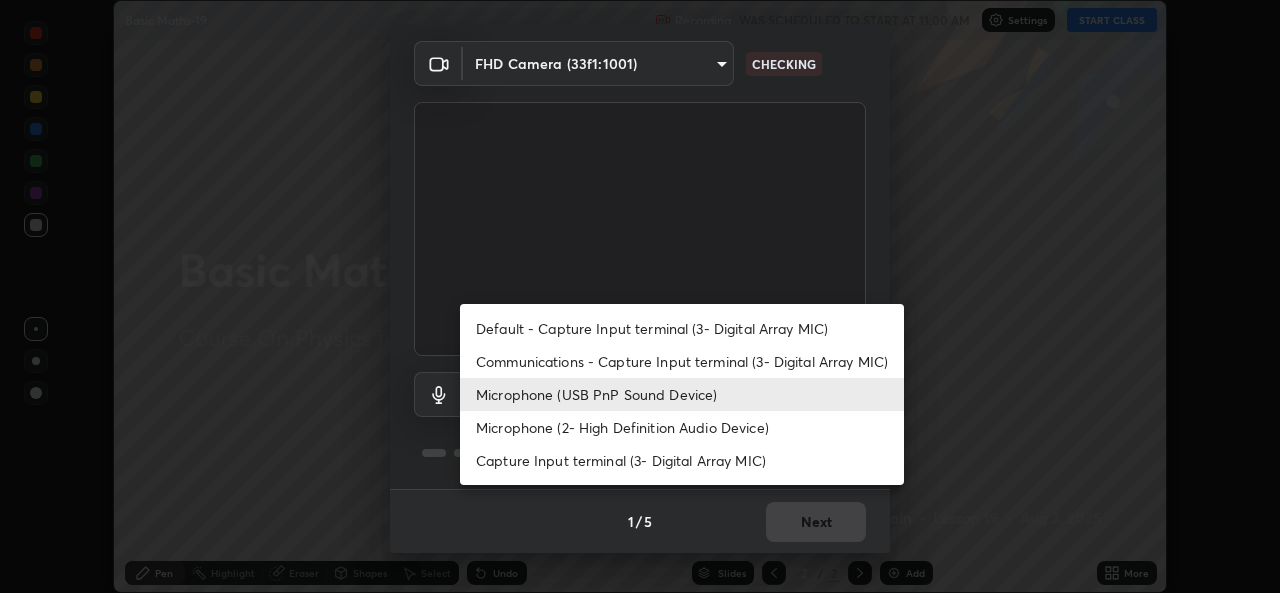 click on "Default - Capture Input terminal (3- Digital Array MIC)" at bounding box center (682, 328) 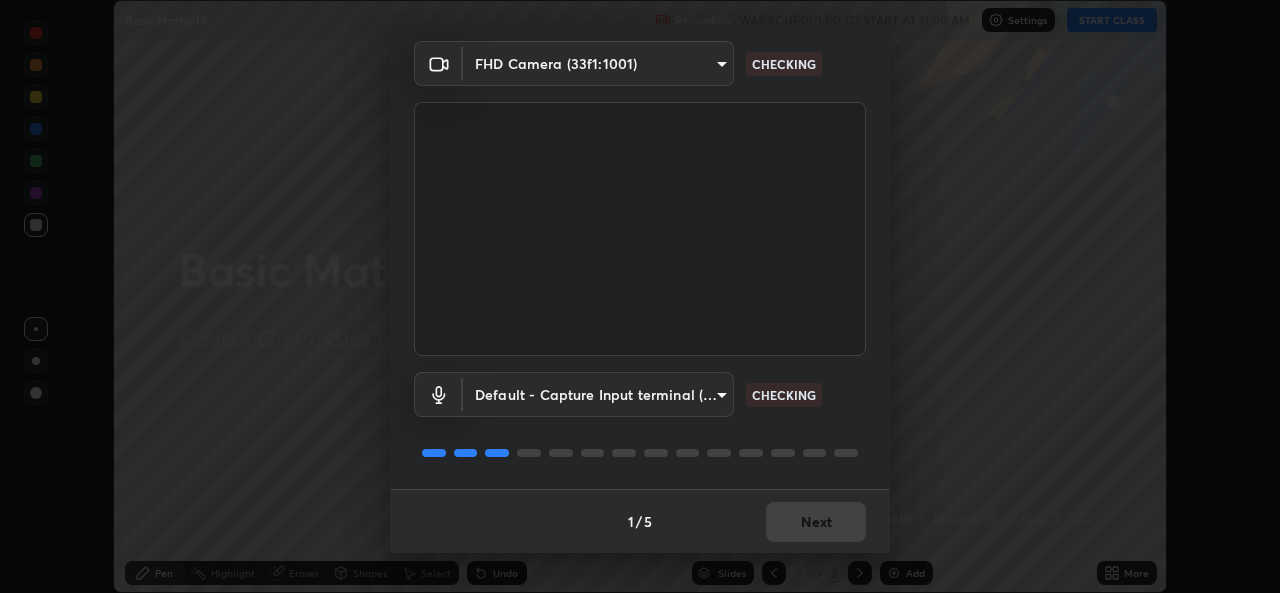 click on "Erase all Basic Maths-19 Recording WAS SCHEDULED TO START AT  11:00 AM Settings START CLASS Setting up your live class Basic Maths-19 • L19 of Course On Physics for NEET Conquer 3 2026 [FIRST] [LAST] Pen Highlight Eraser Shapes Select Undo Slides 2 / 2 Add More No doubts shared Encourage your learners to ask a doubt for better clarity Report an issue Reason for reporting Buffering Chat not working Audio - Video sync issue Educator video quality low ​ Attach an image Report Media settings FHD Camera (33f1:1001) [HASH] CHECKING Default - Capture Input terminal (3- Digital Array MIC) default CHECKING 1 / 5 Next" at bounding box center [640, 296] 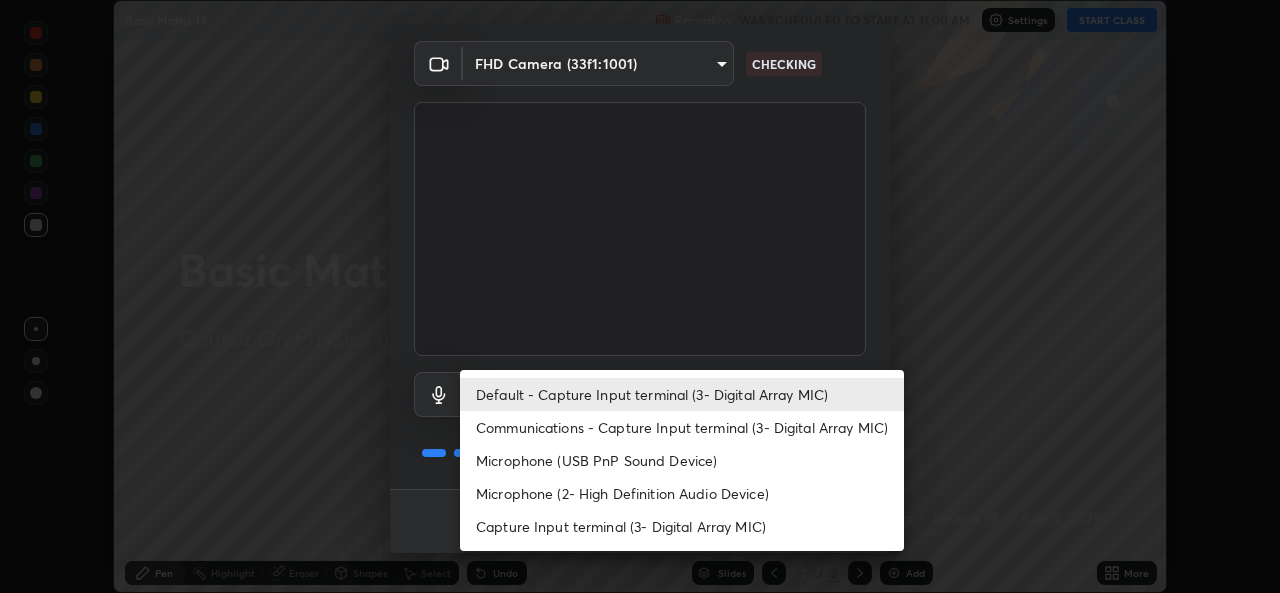 click on "Microphone (USB PnP Sound Device)" at bounding box center [682, 460] 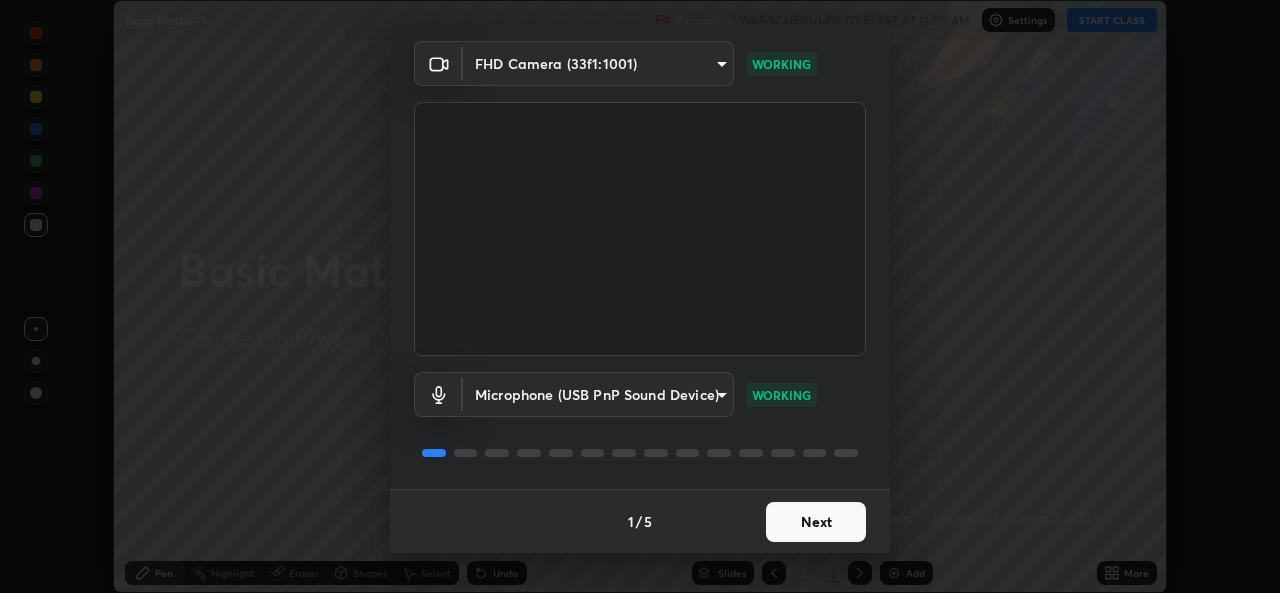 click on "Next" at bounding box center [816, 522] 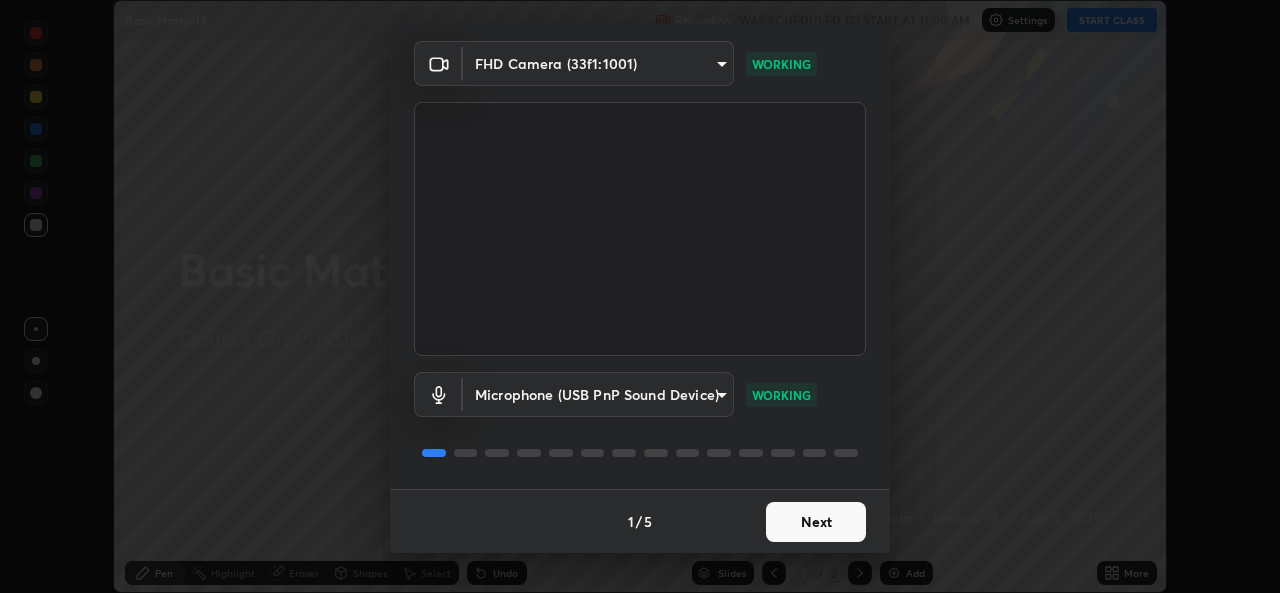 scroll, scrollTop: 0, scrollLeft: 0, axis: both 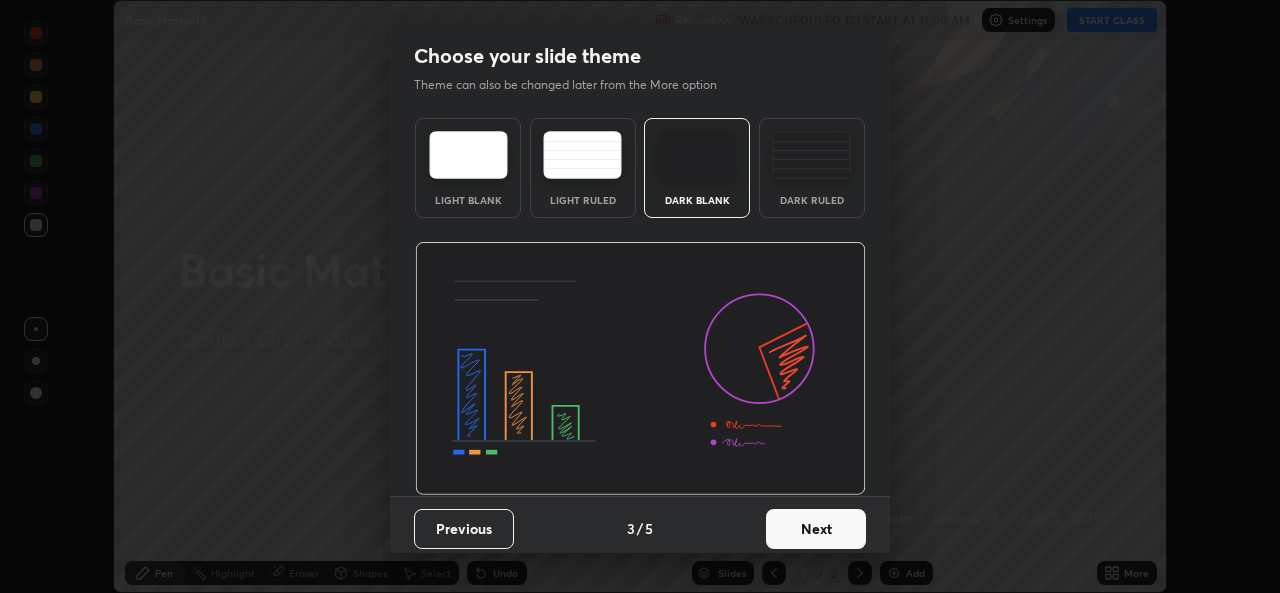 click on "Next" at bounding box center [816, 529] 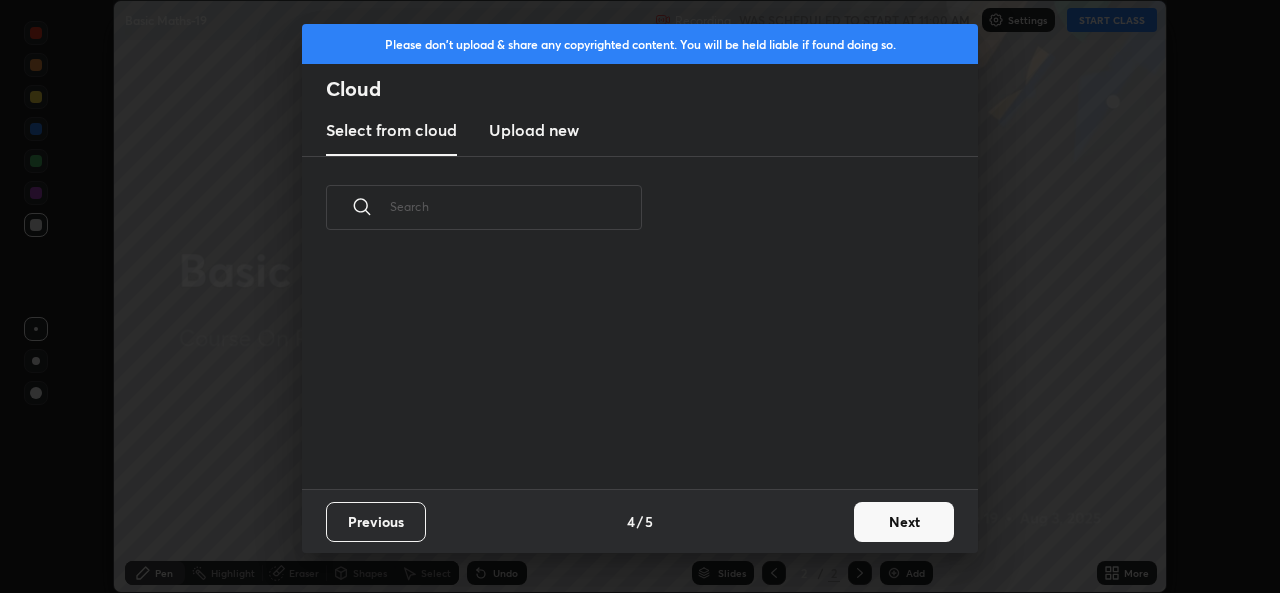 click on "Next" at bounding box center (904, 522) 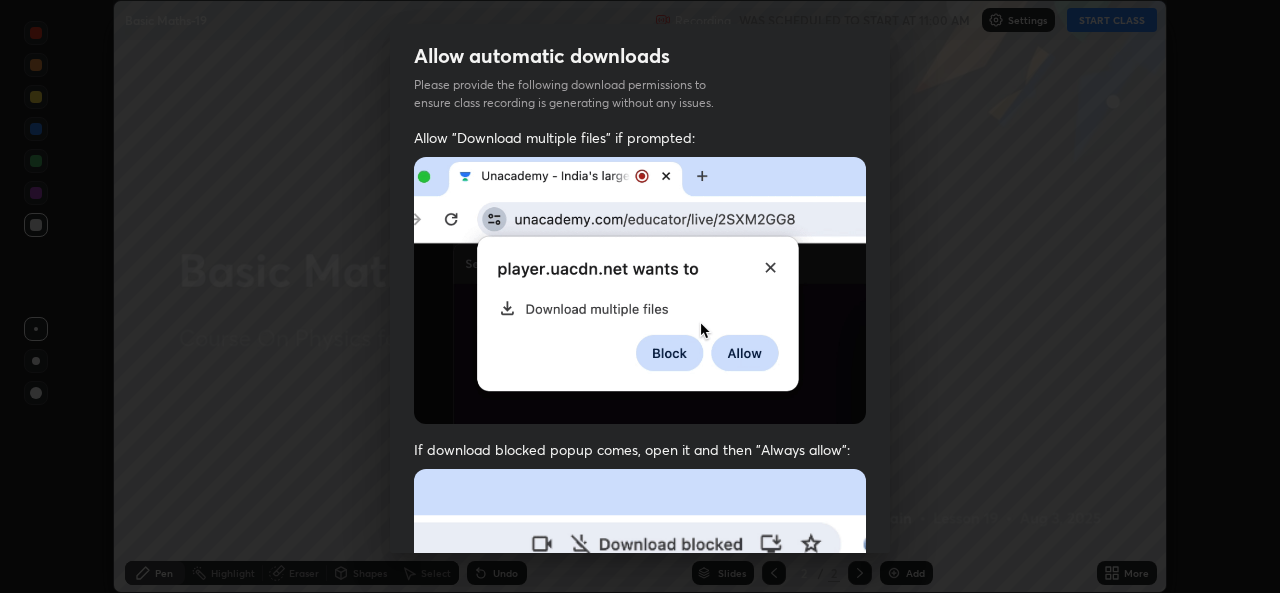 click on "Allow "Download multiple files" if prompted: If download blocked popup comes, open it and then "Always allow": I agree that if I don't provide required permissions, class recording will not be generated" at bounding box center (640, 549) 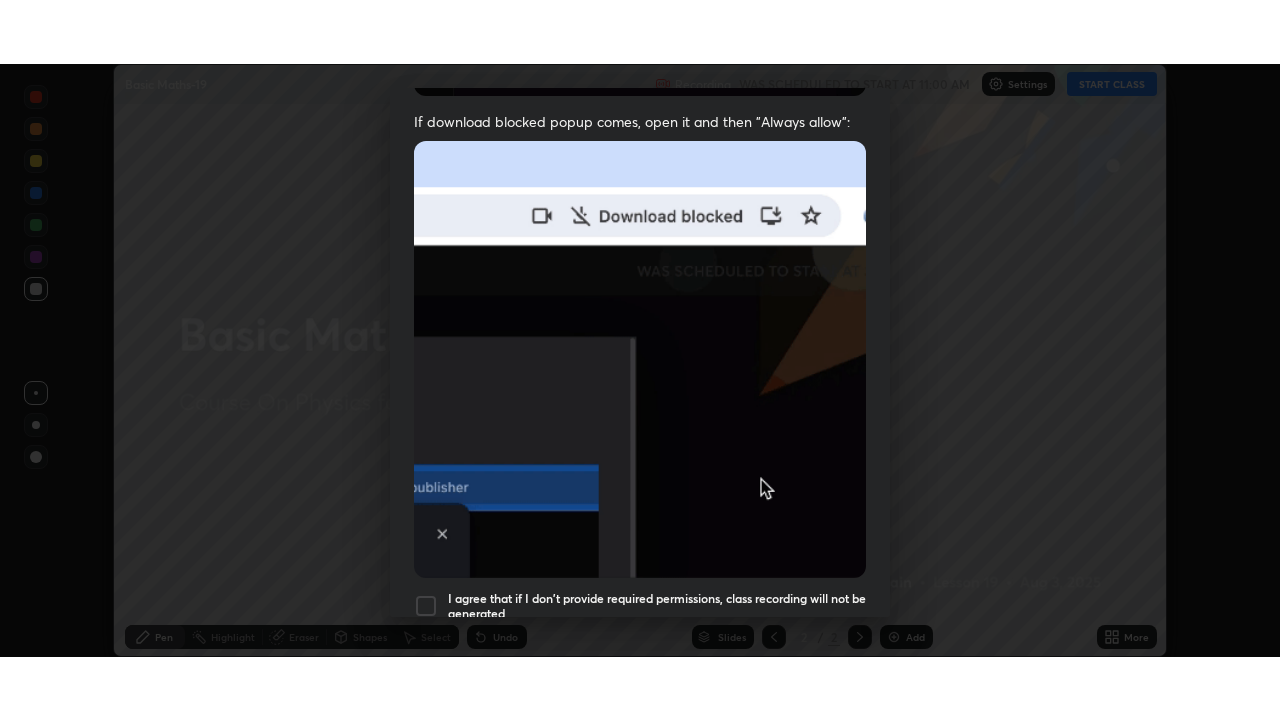 scroll, scrollTop: 471, scrollLeft: 0, axis: vertical 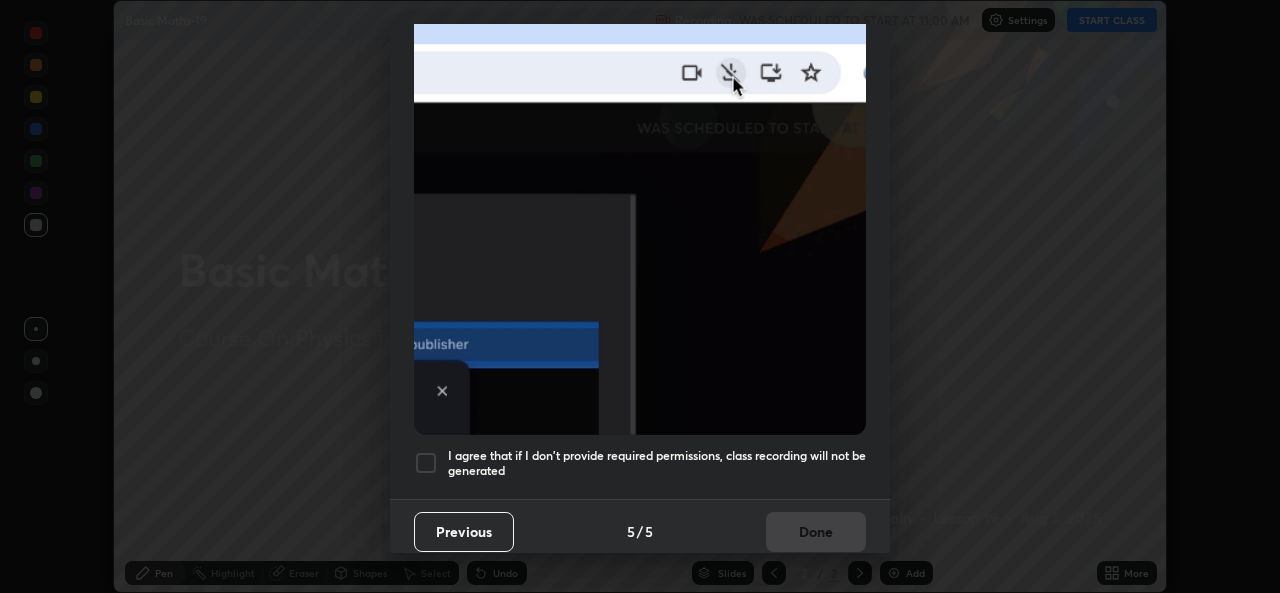 click at bounding box center [426, 463] 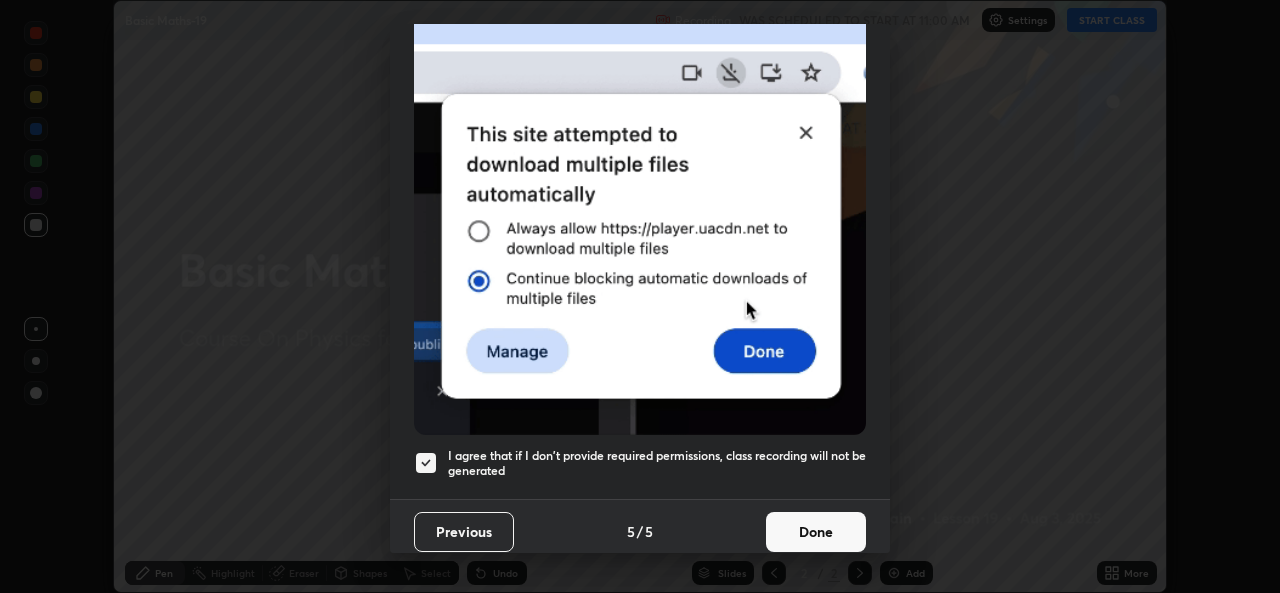click on "Done" at bounding box center (816, 532) 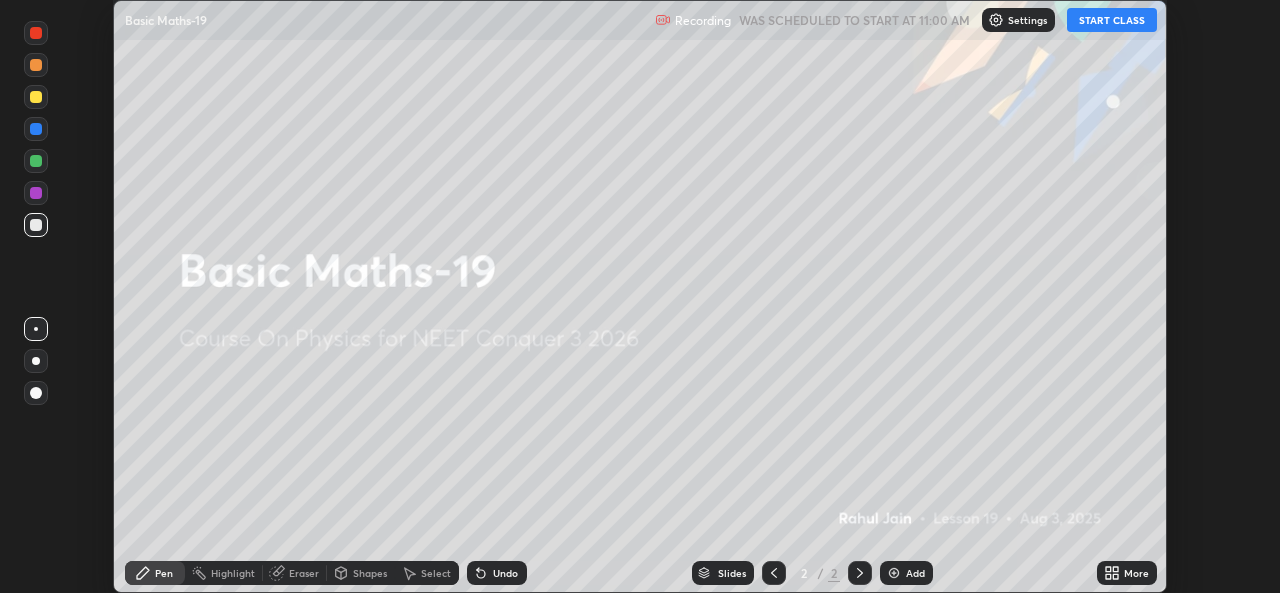 click on "More" at bounding box center [1127, 573] 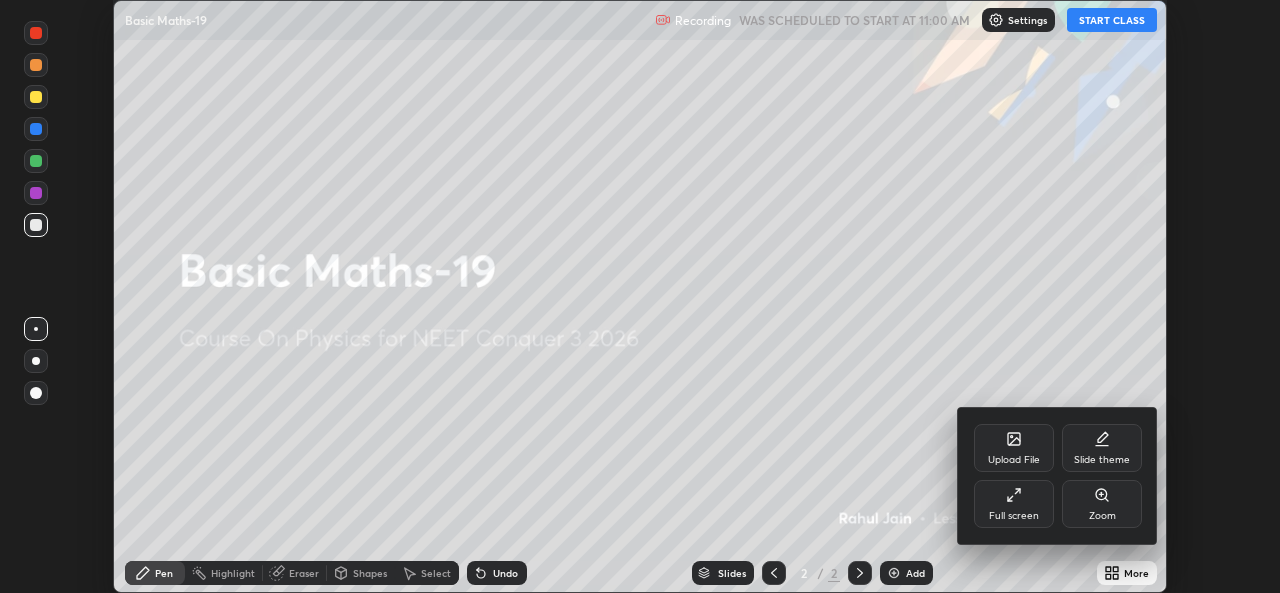 click on "Full screen" at bounding box center [1014, 504] 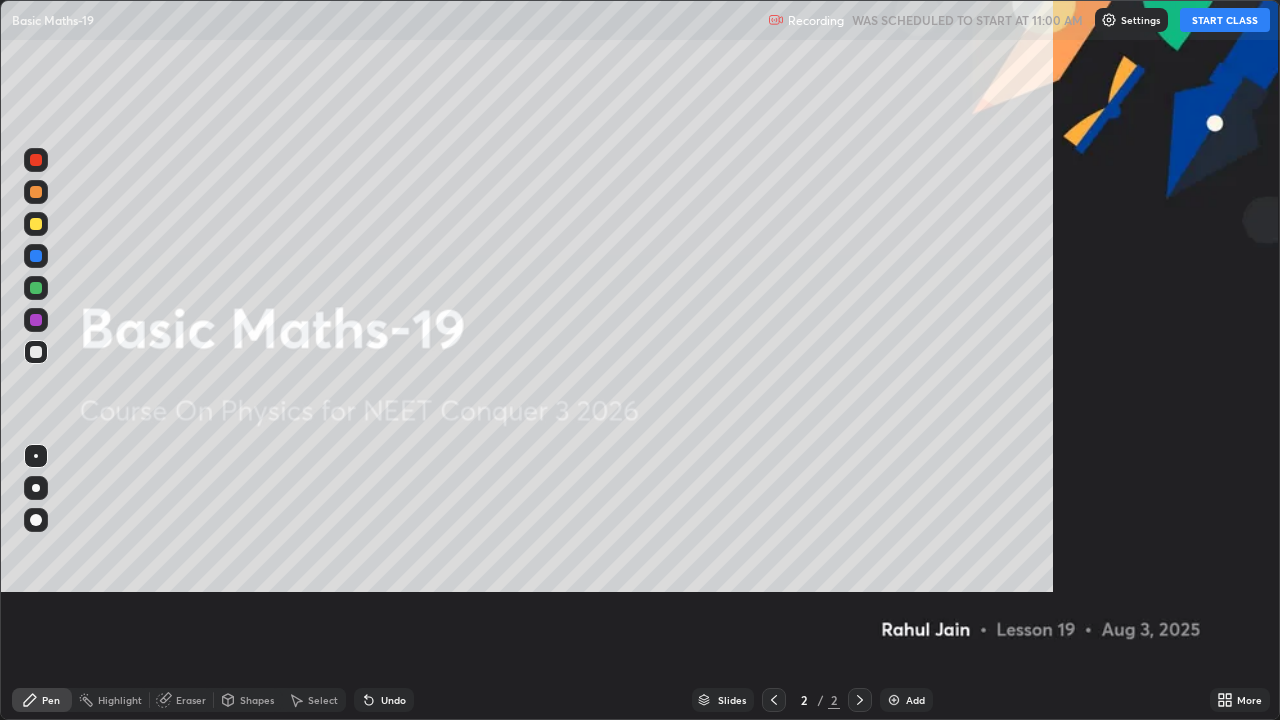 scroll, scrollTop: 99280, scrollLeft: 98720, axis: both 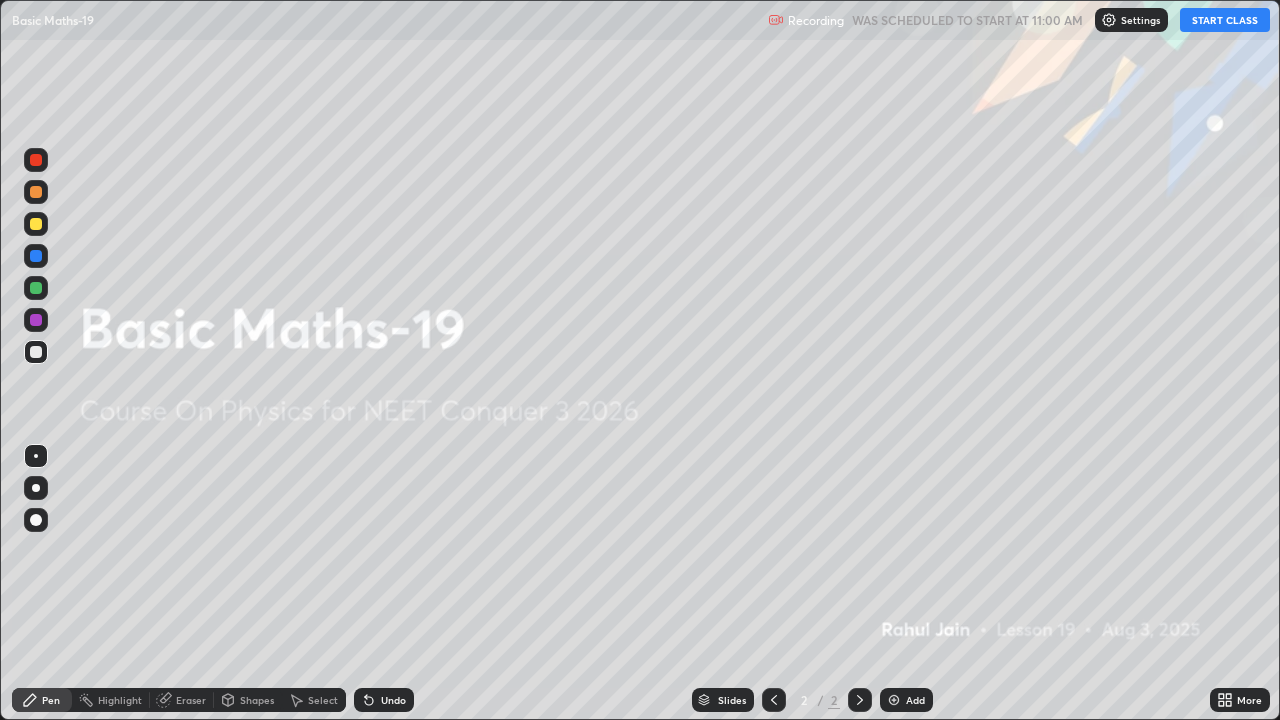 click on "START CLASS" at bounding box center [1225, 20] 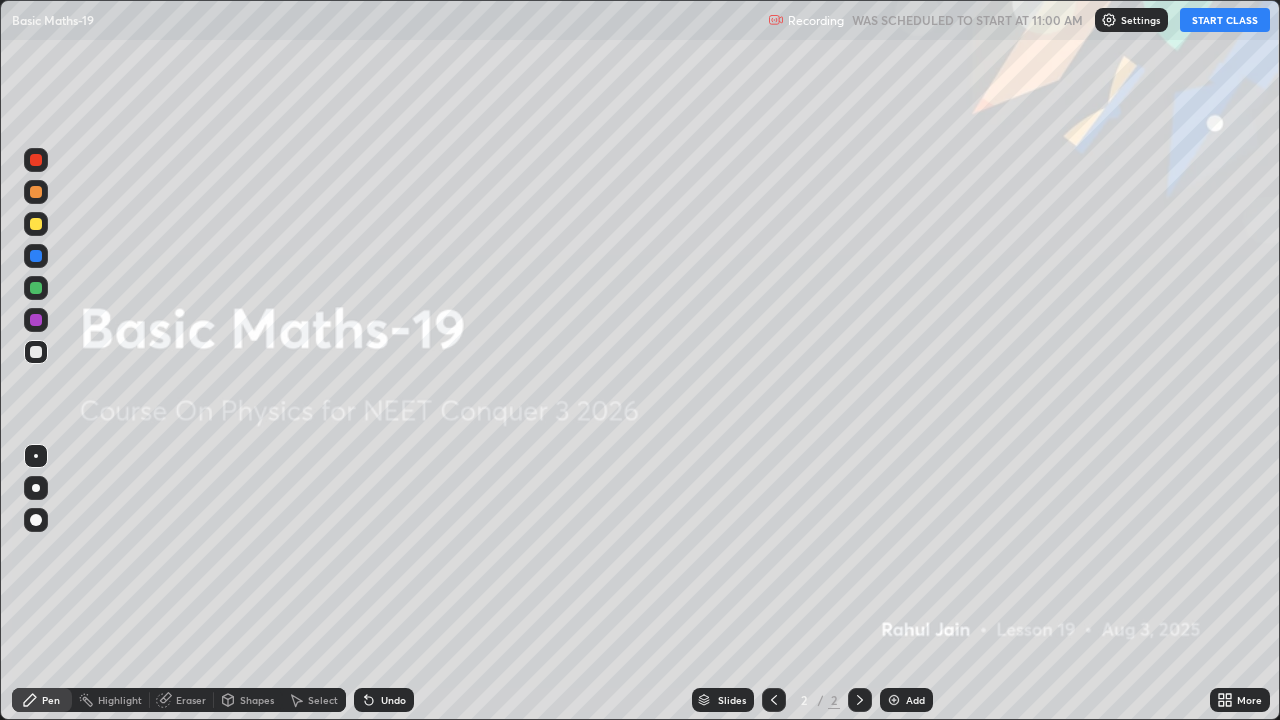 click on "Add" at bounding box center (906, 700) 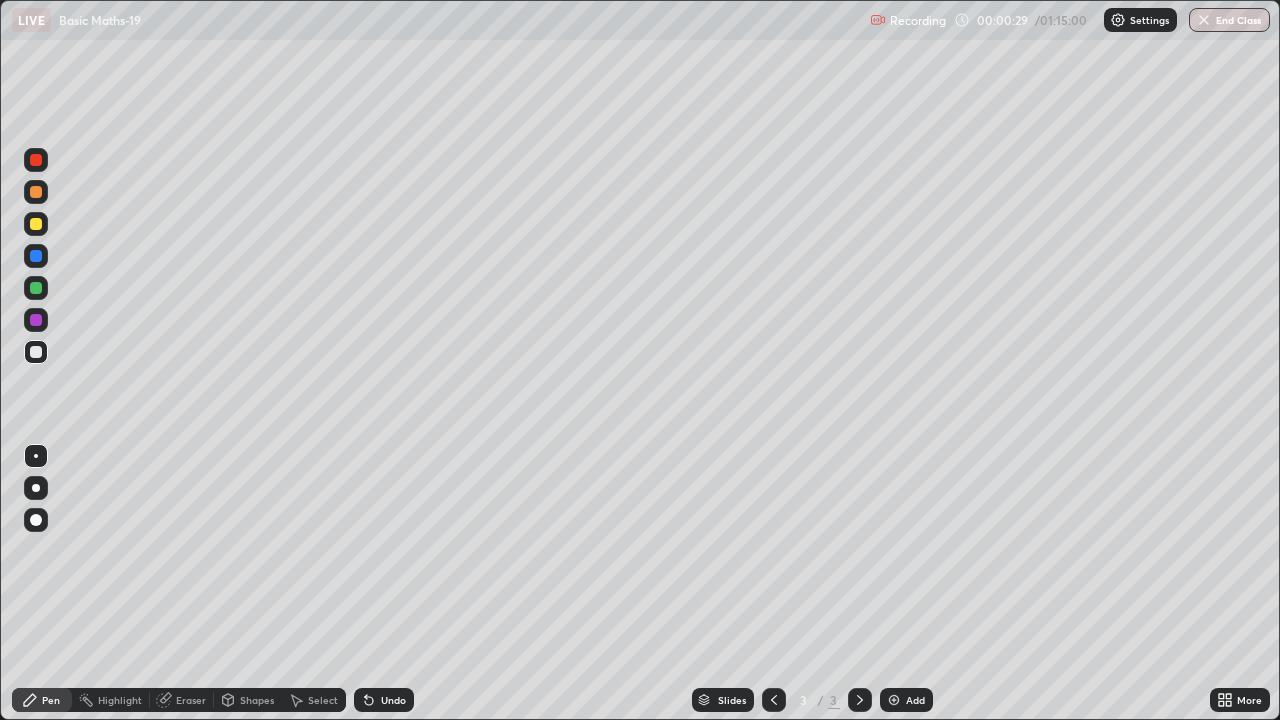 click at bounding box center (36, 320) 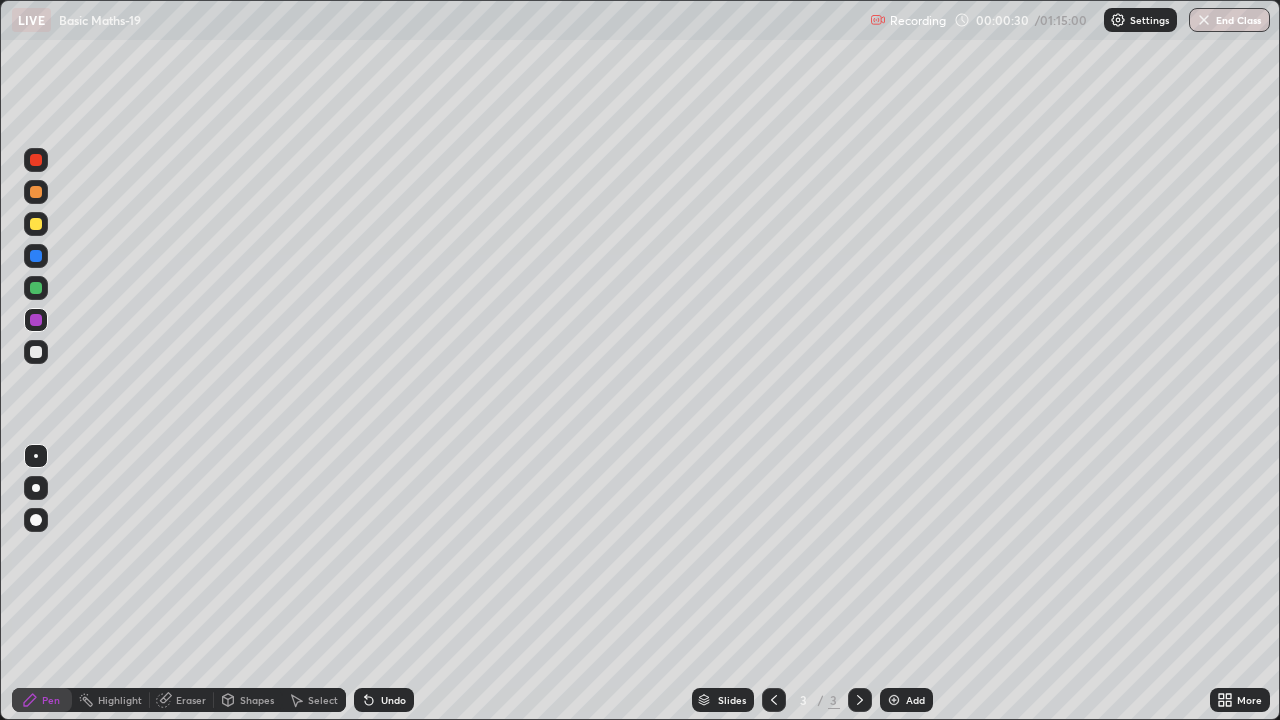 click at bounding box center (36, 488) 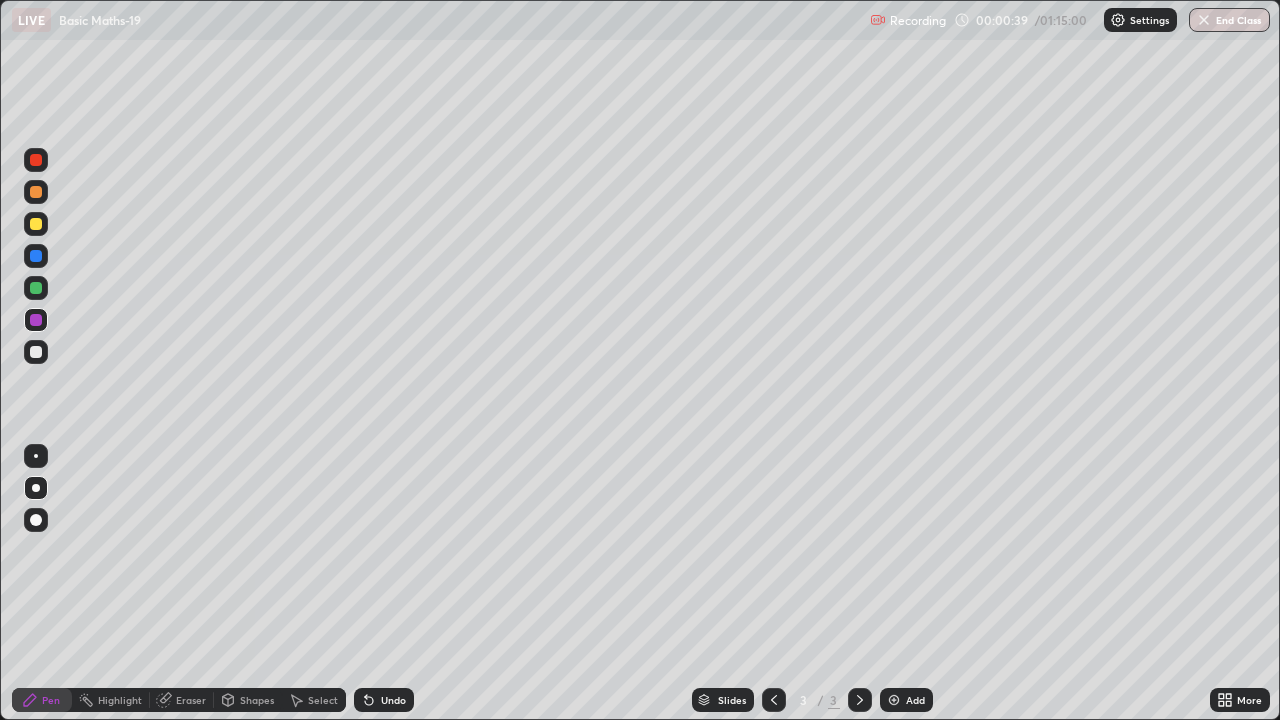 click at bounding box center (36, 288) 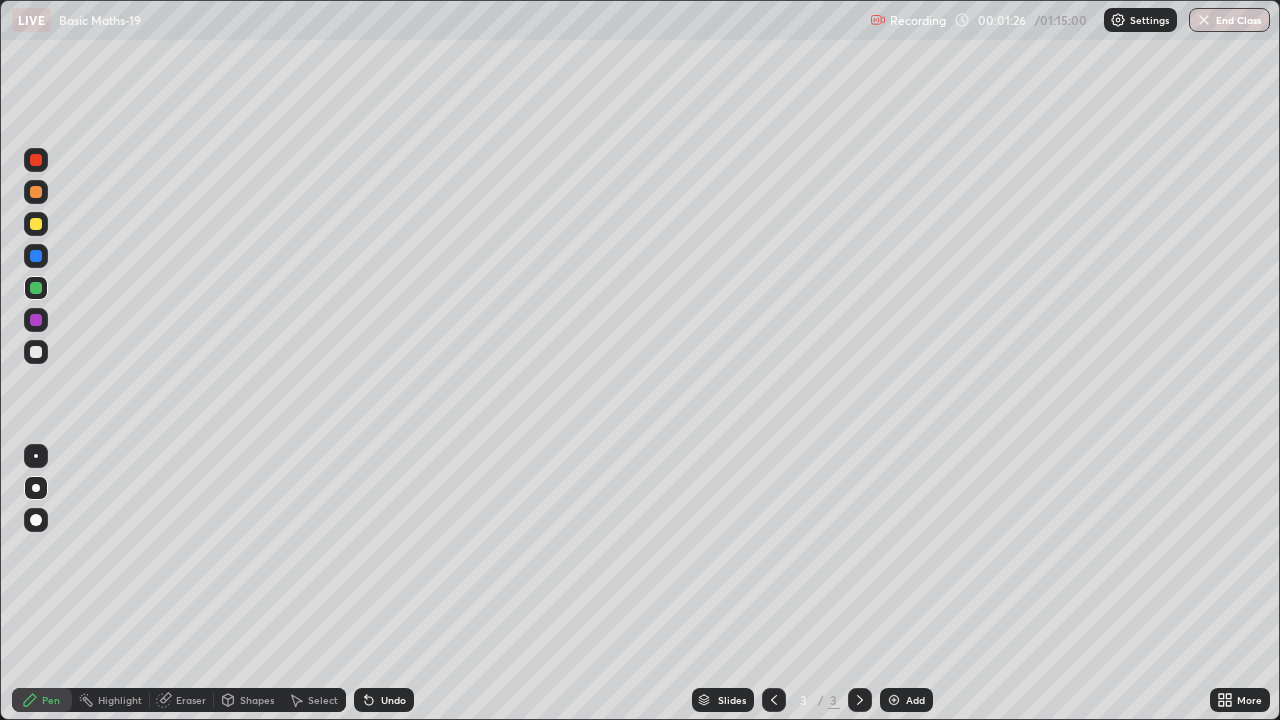 click at bounding box center (36, 320) 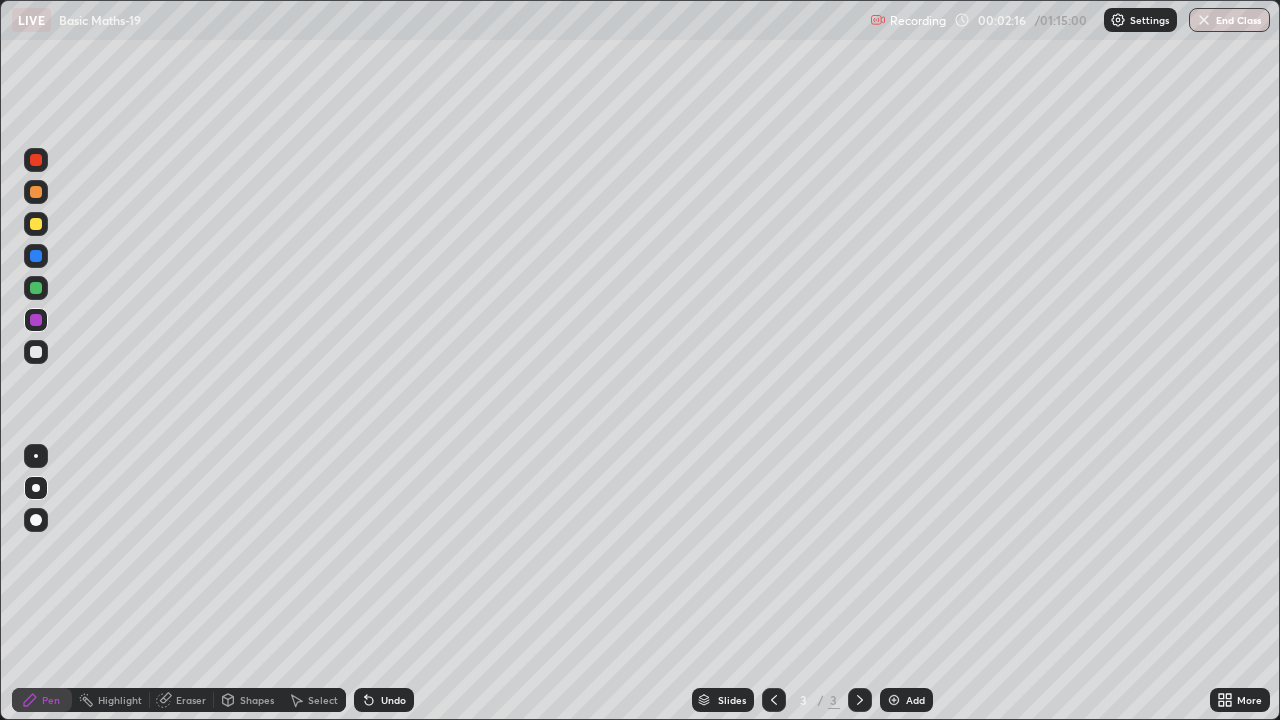 click at bounding box center (36, 352) 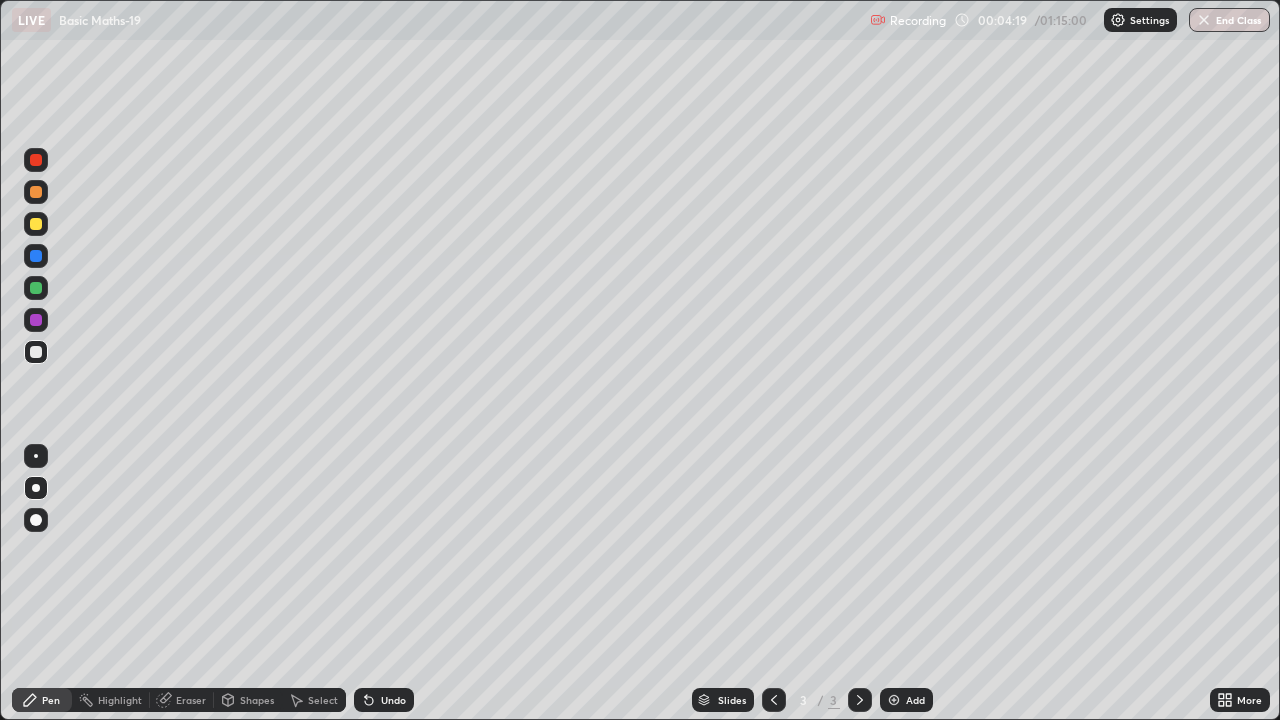 click at bounding box center (36, 256) 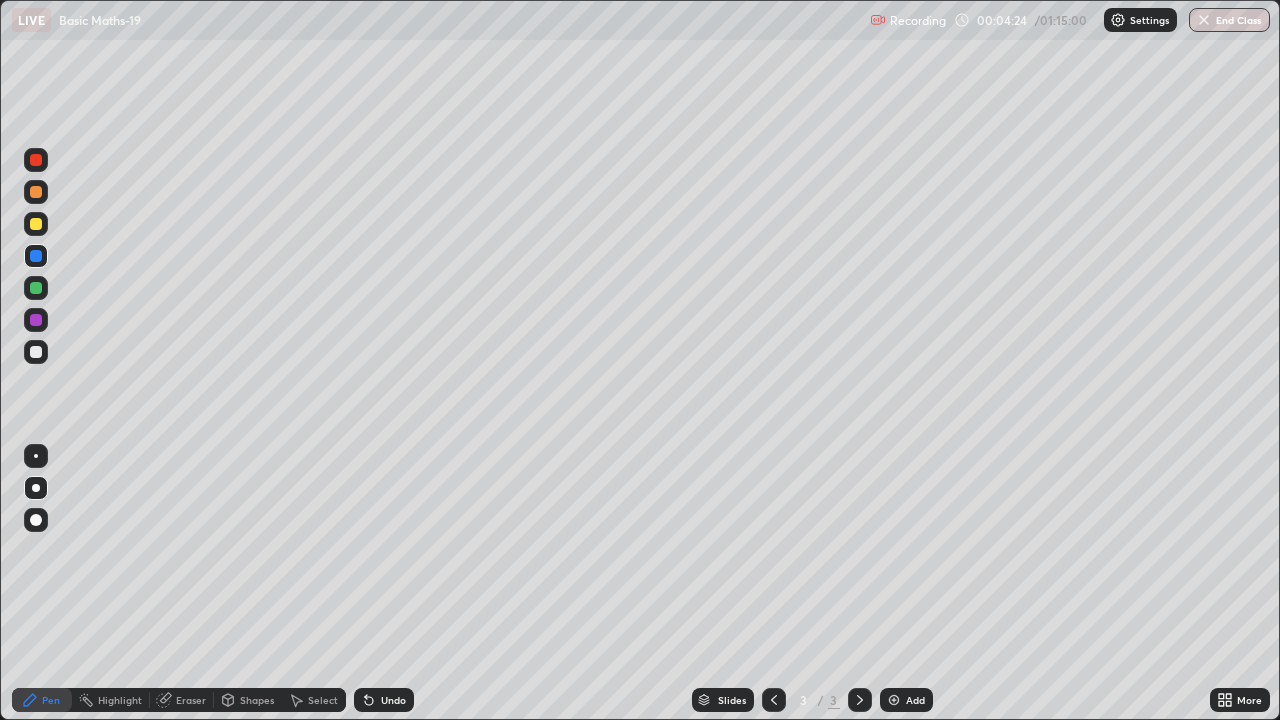 click at bounding box center (894, 700) 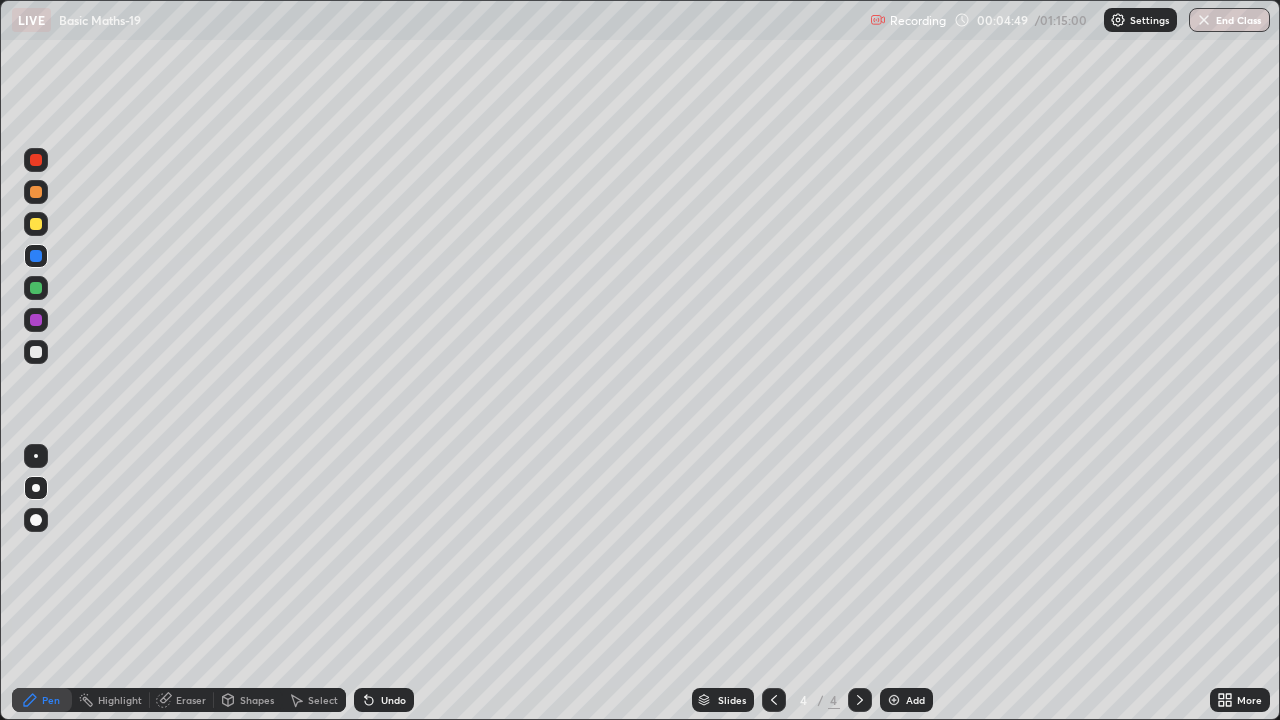 click at bounding box center [36, 320] 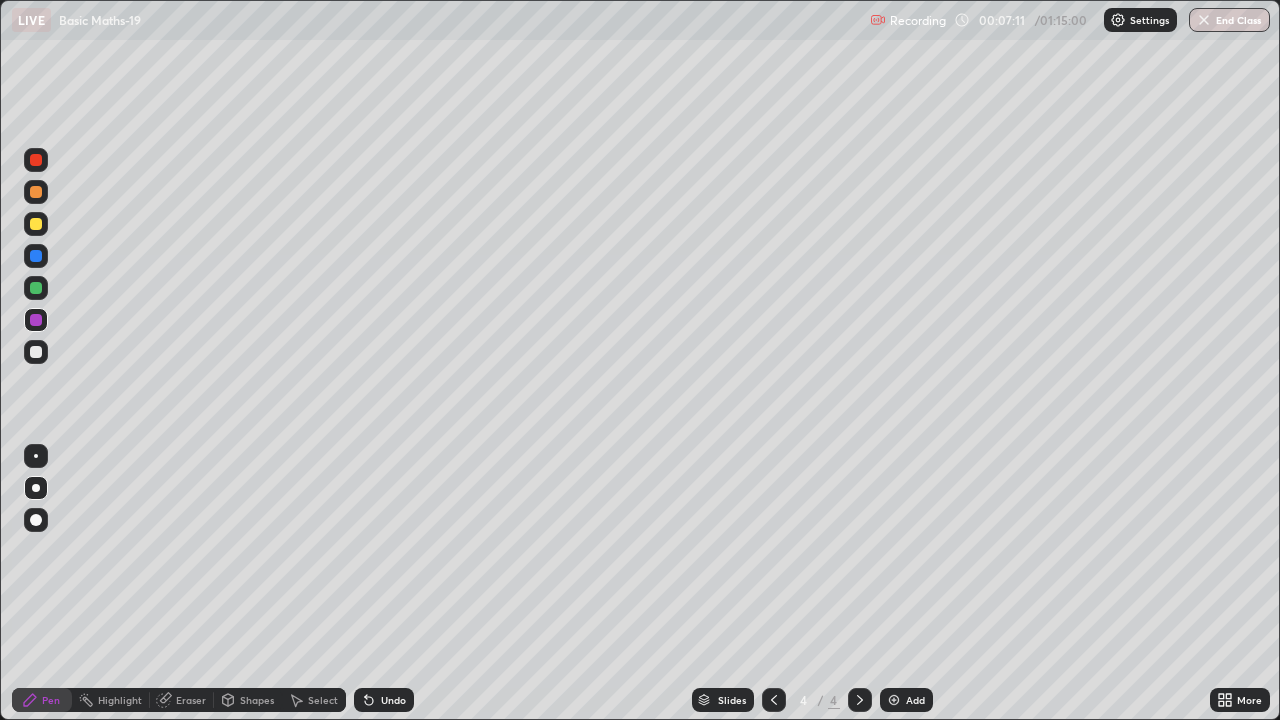click at bounding box center (36, 256) 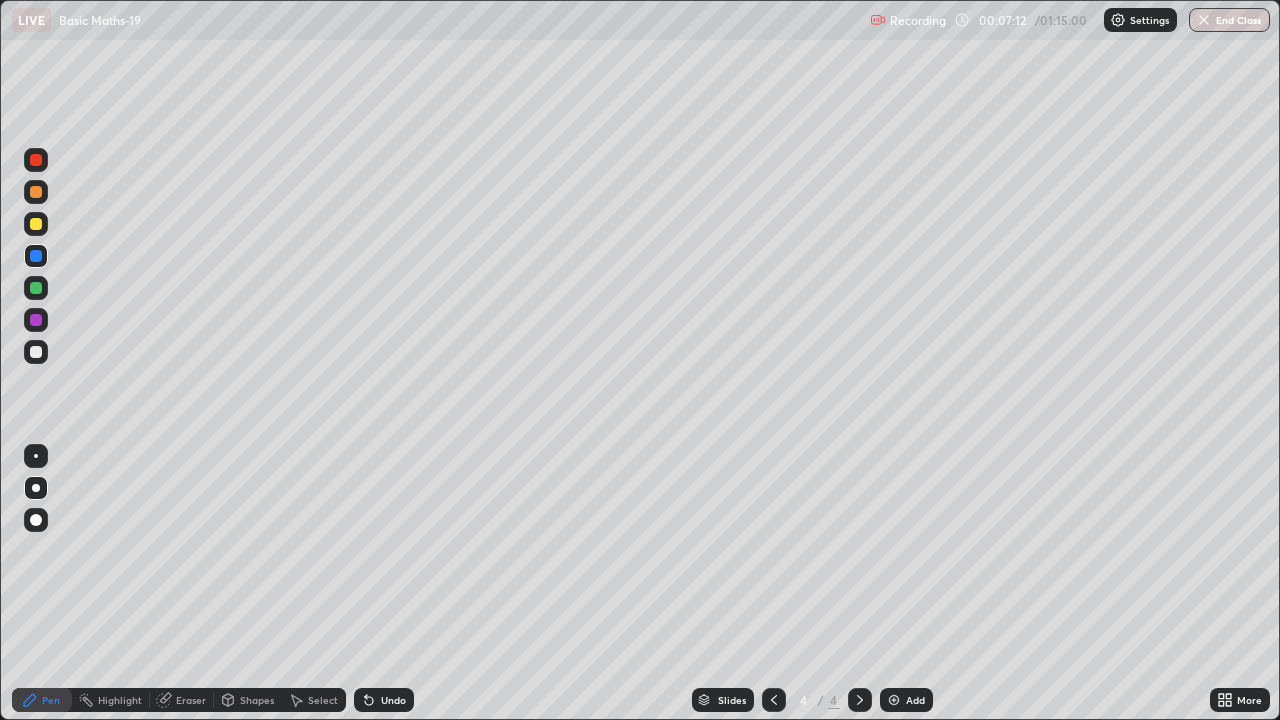 click at bounding box center [36, 288] 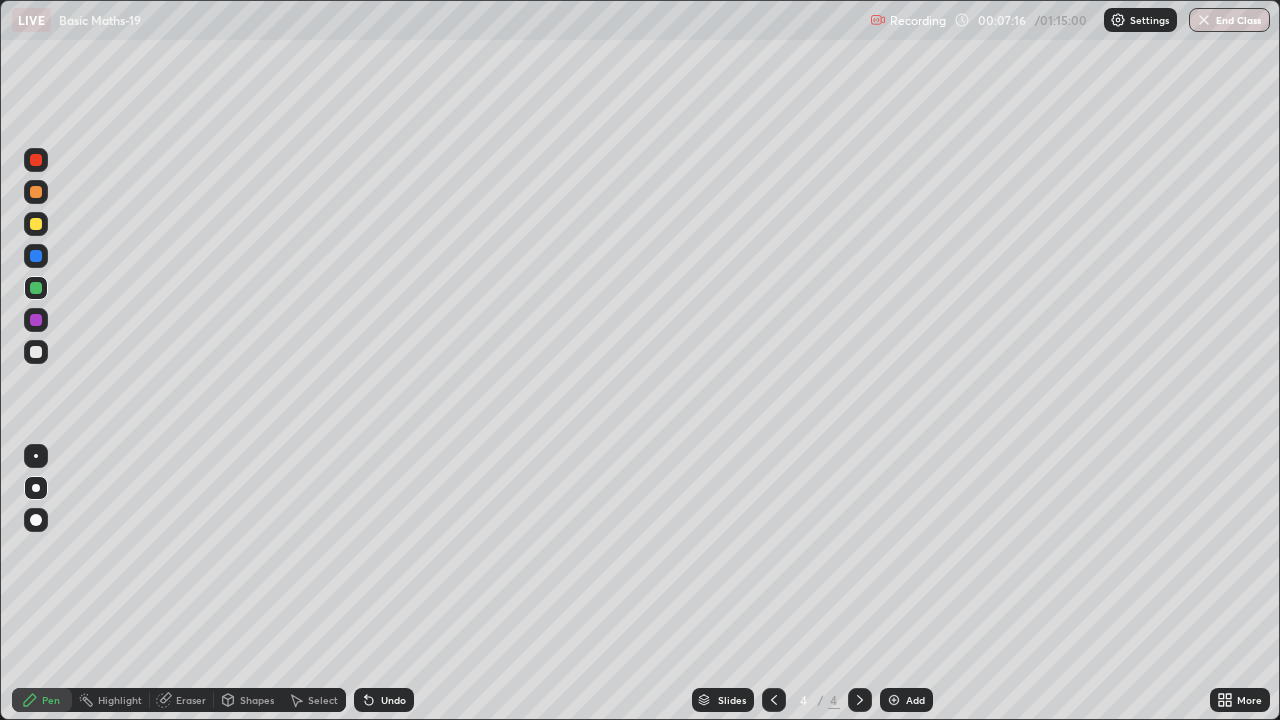 click at bounding box center (894, 700) 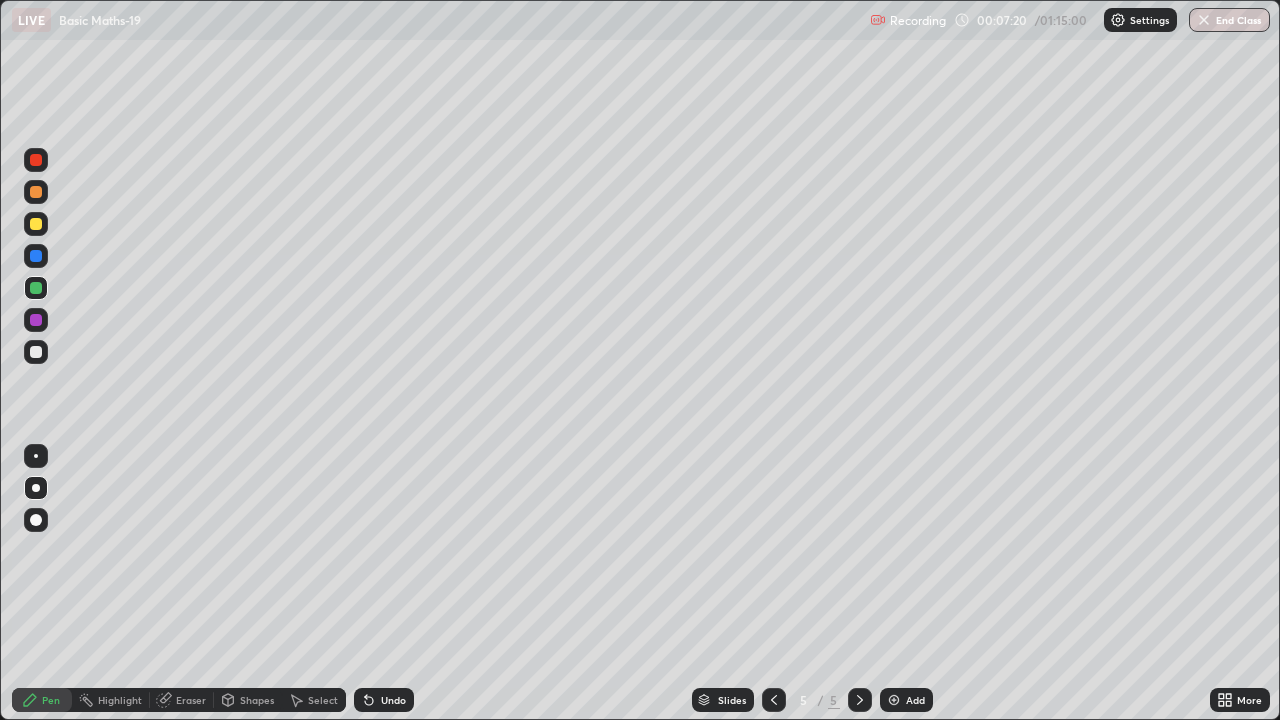click at bounding box center (36, 520) 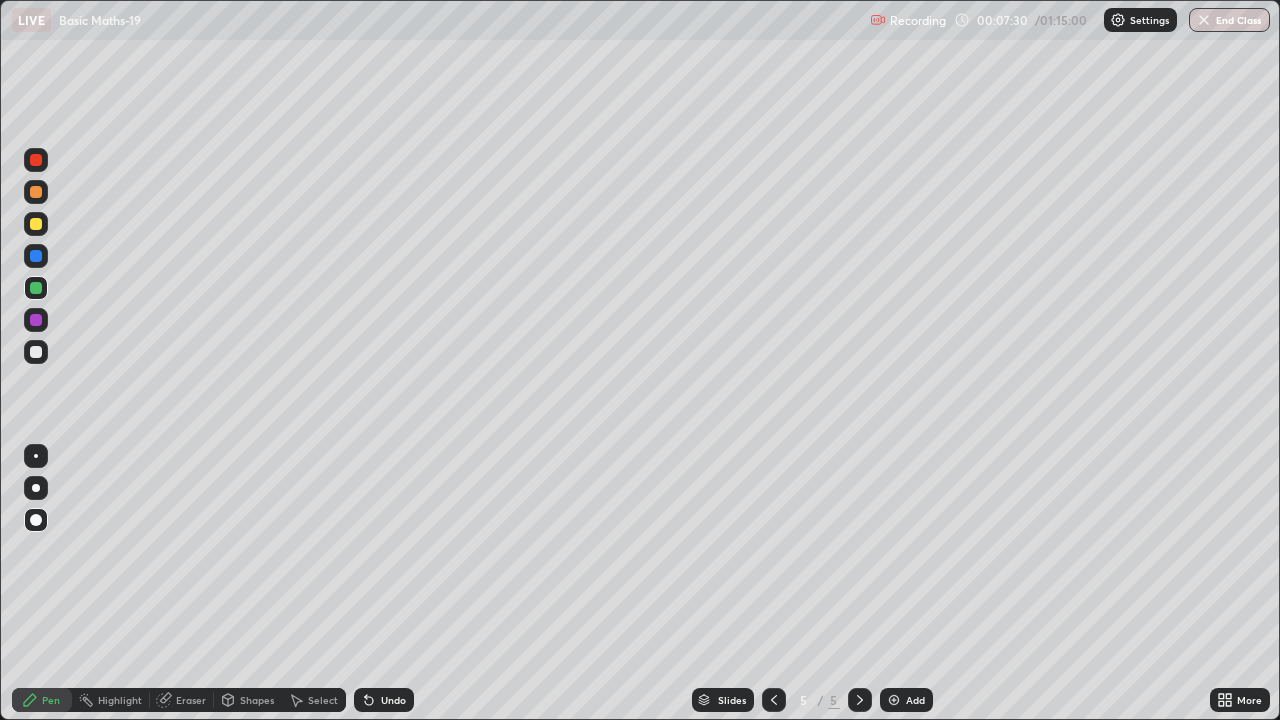 click at bounding box center (36, 256) 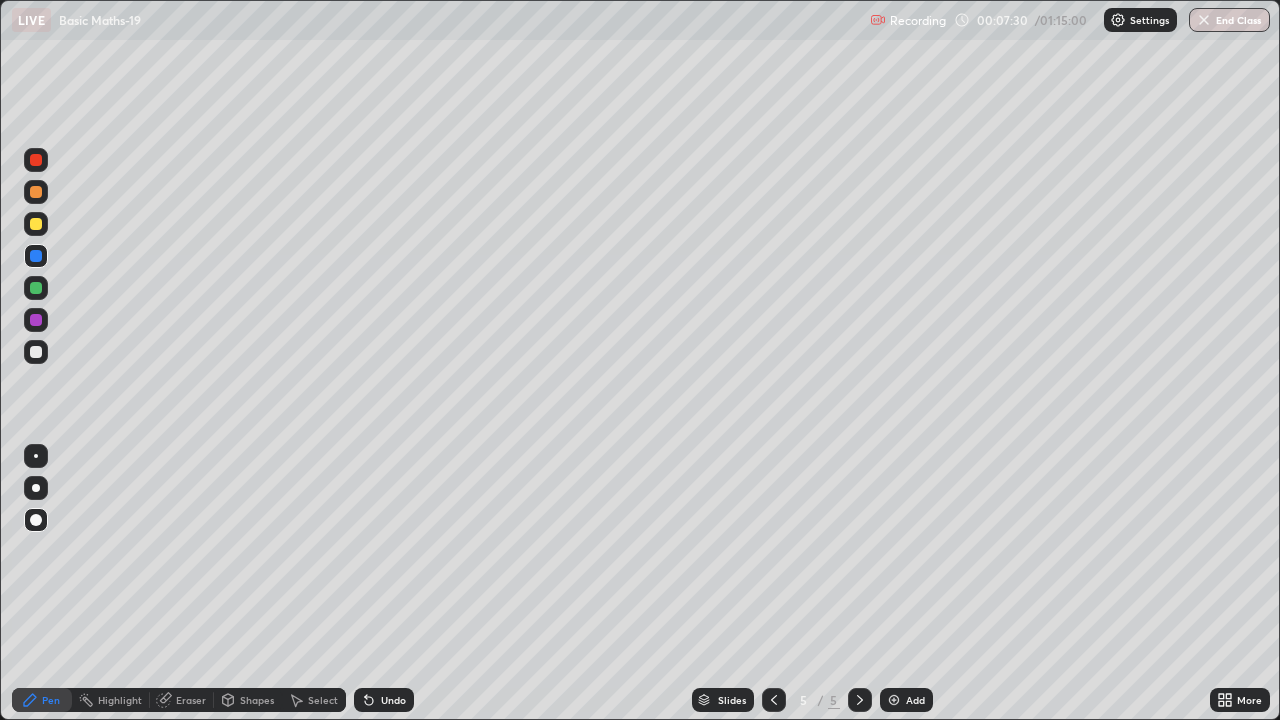 click at bounding box center (36, 488) 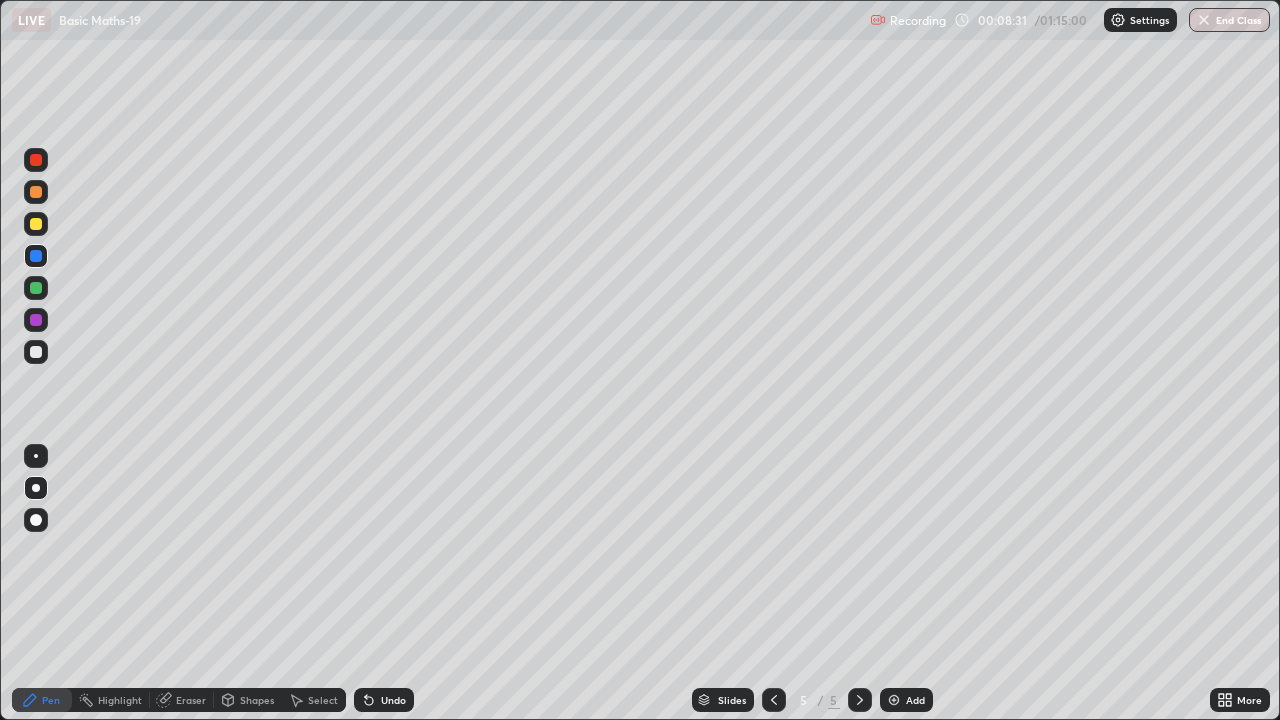 click 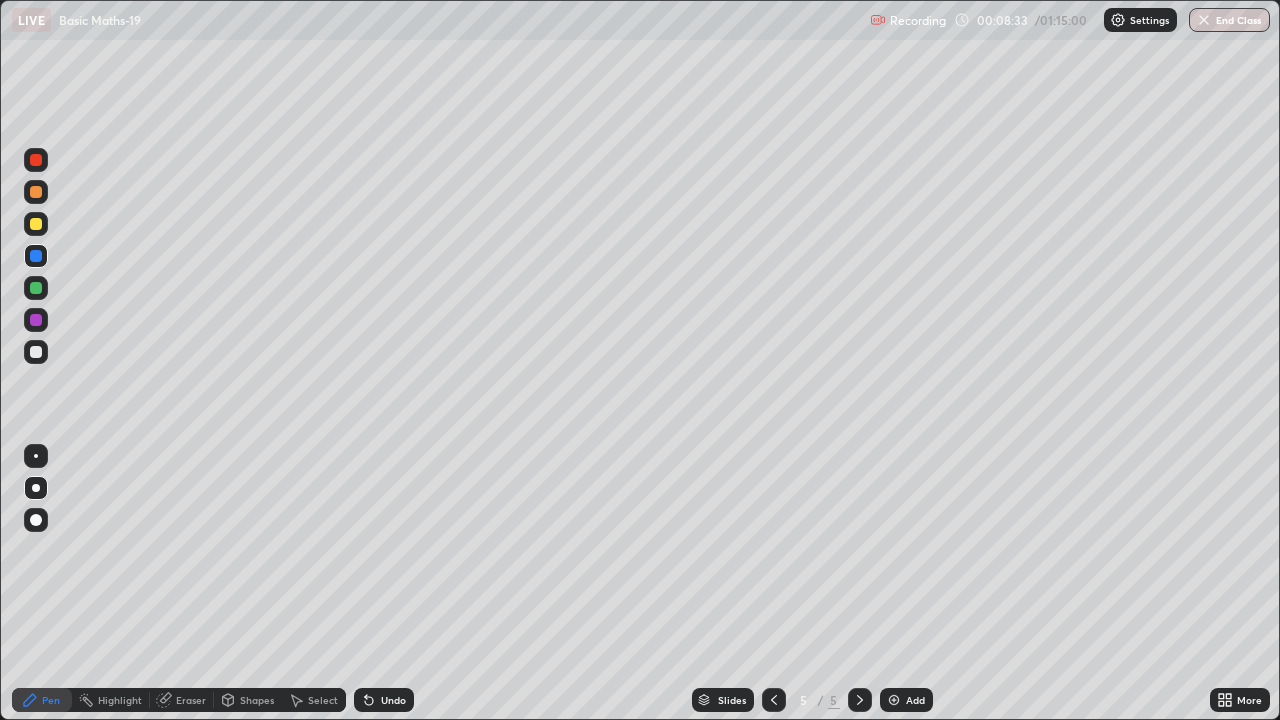click on "Undo" at bounding box center [384, 700] 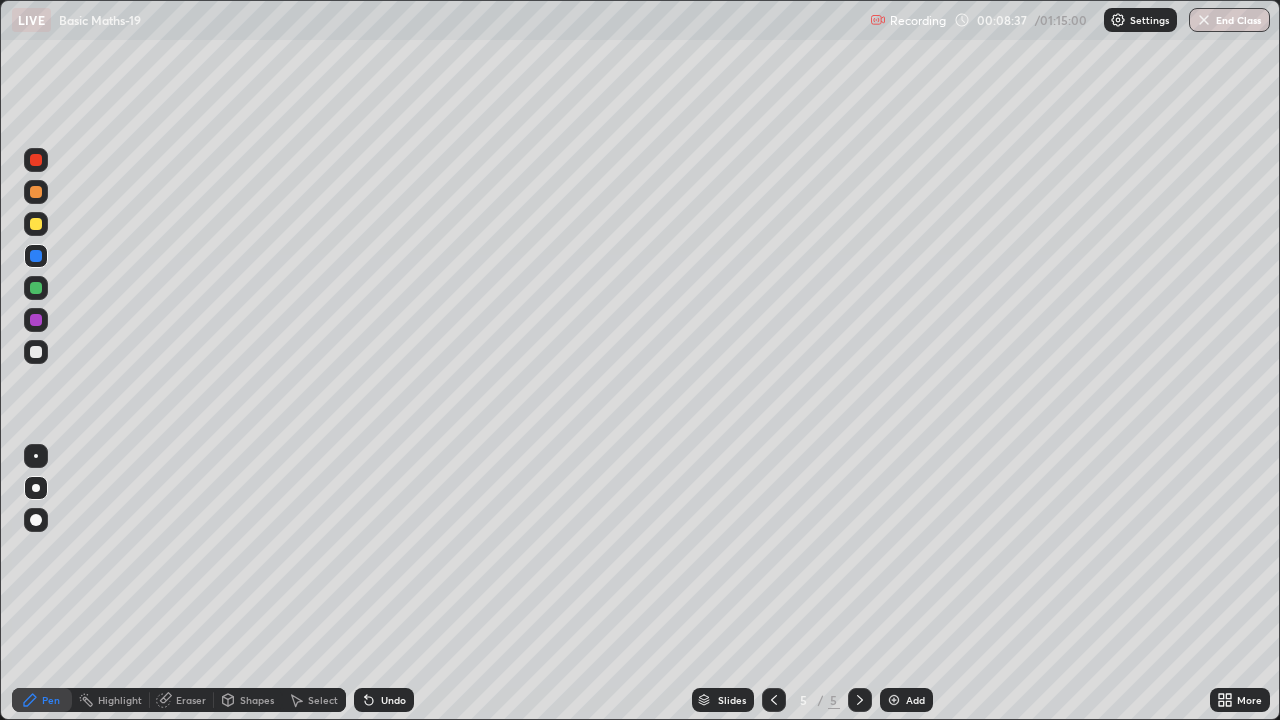 click at bounding box center (36, 320) 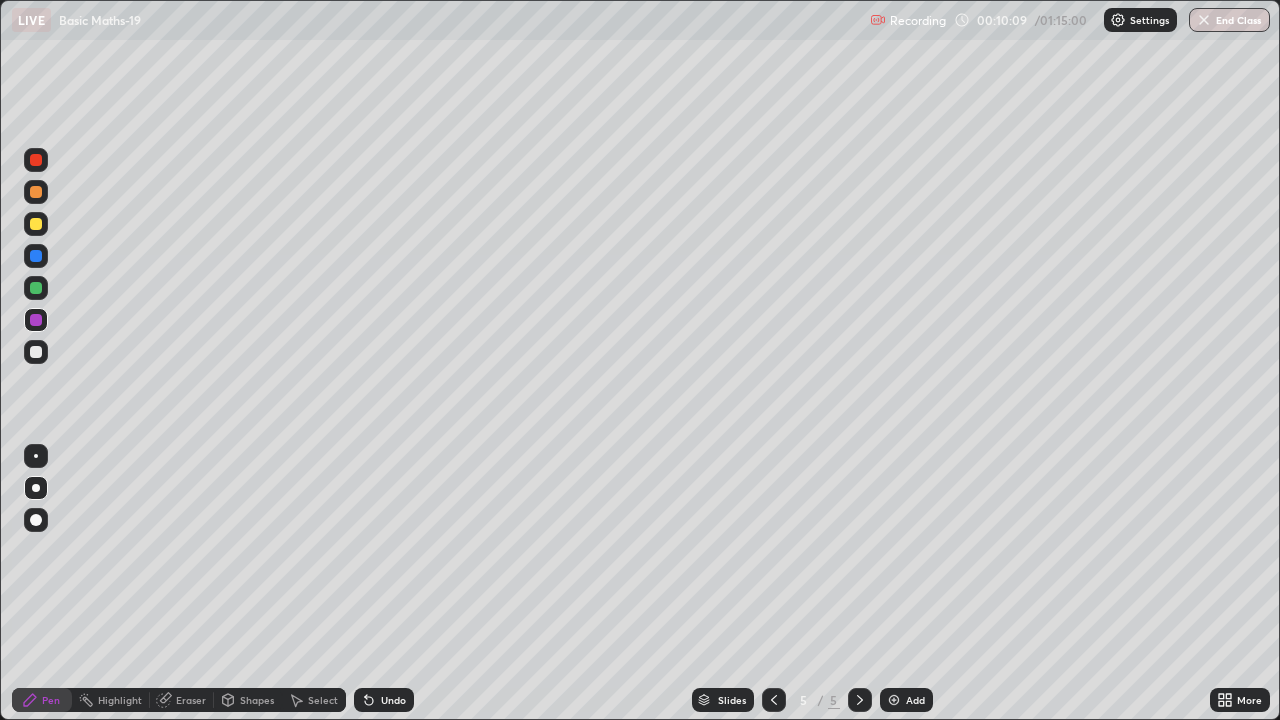click at bounding box center [36, 288] 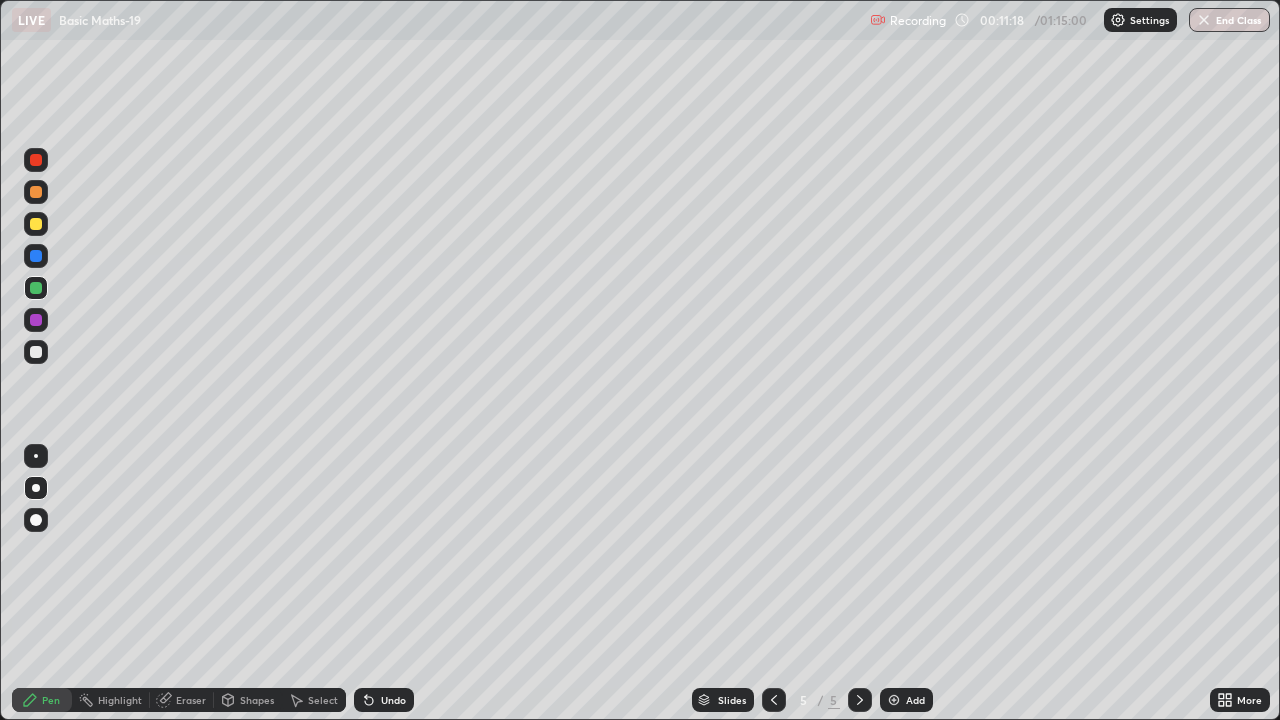 click on "Highlight" at bounding box center [120, 700] 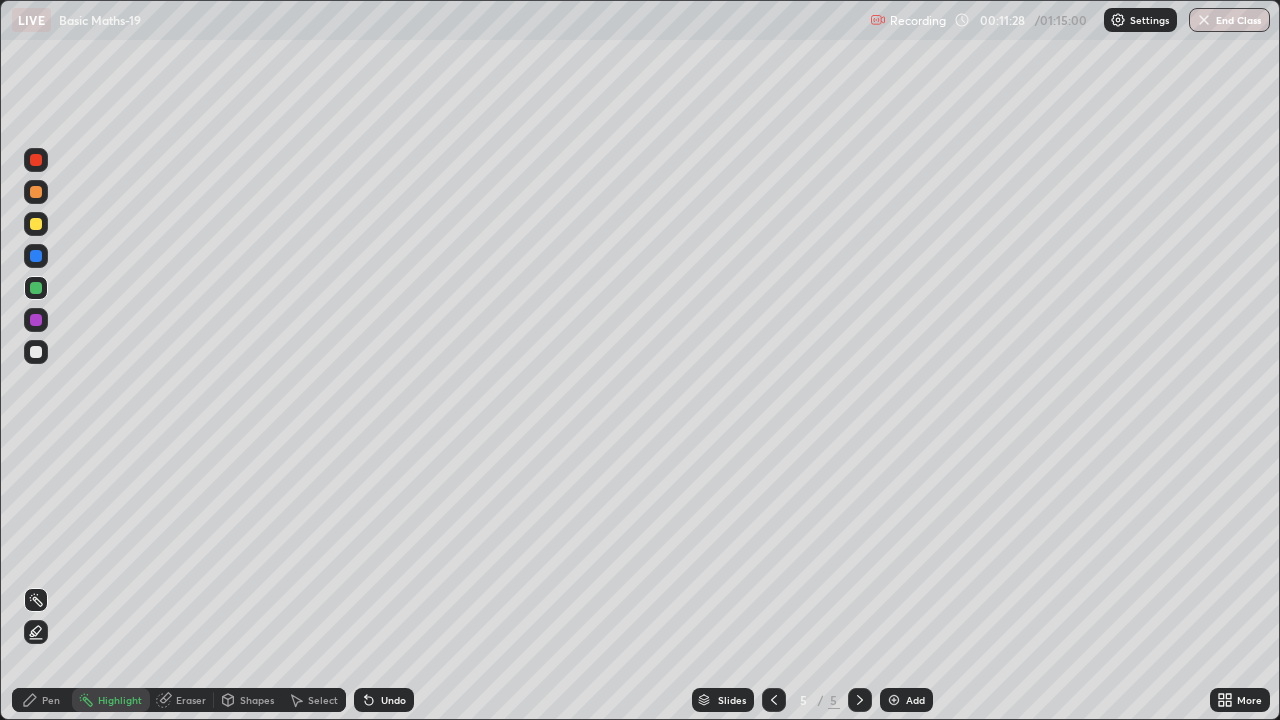 click at bounding box center [36, 352] 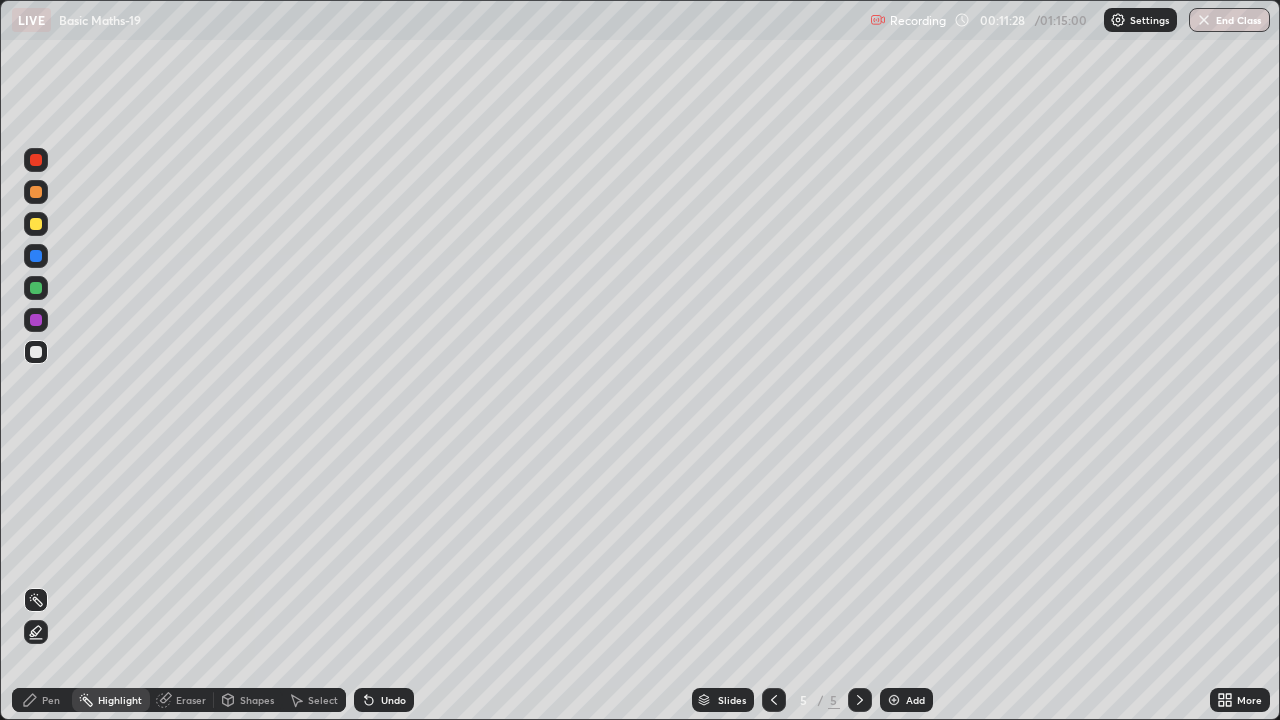 click on "Pen" at bounding box center [42, 700] 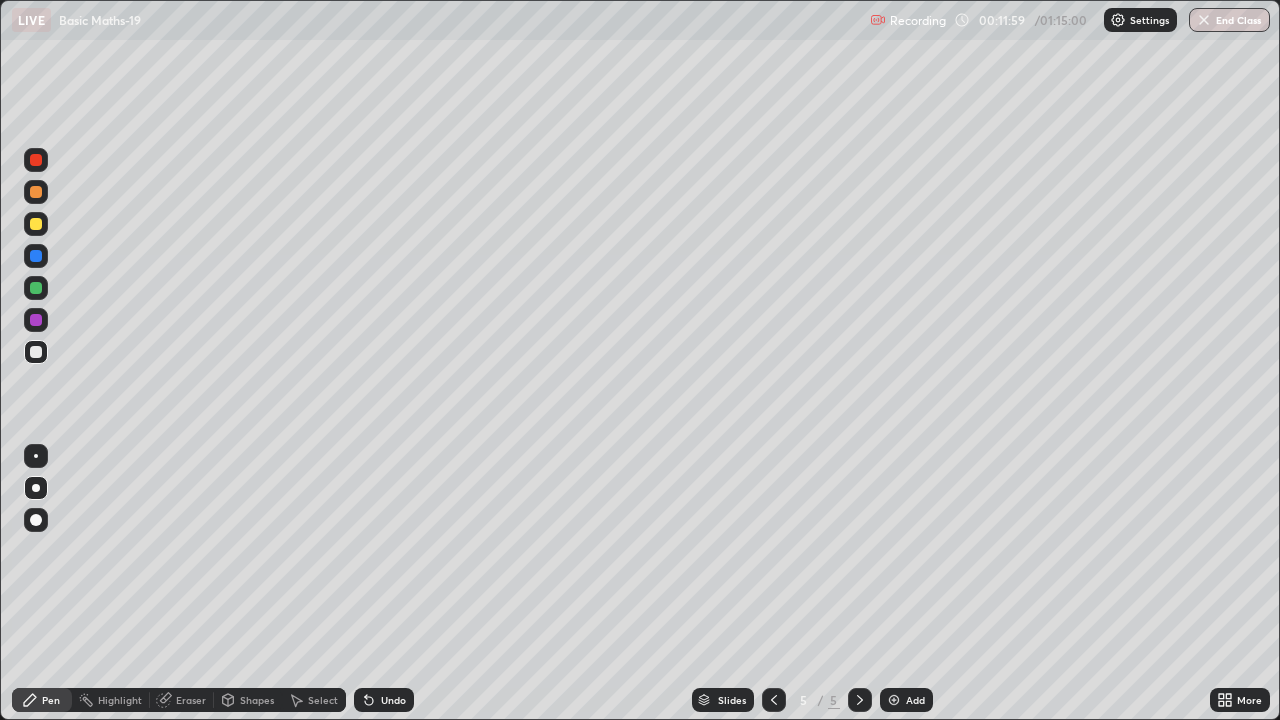 click on "Undo" at bounding box center (393, 700) 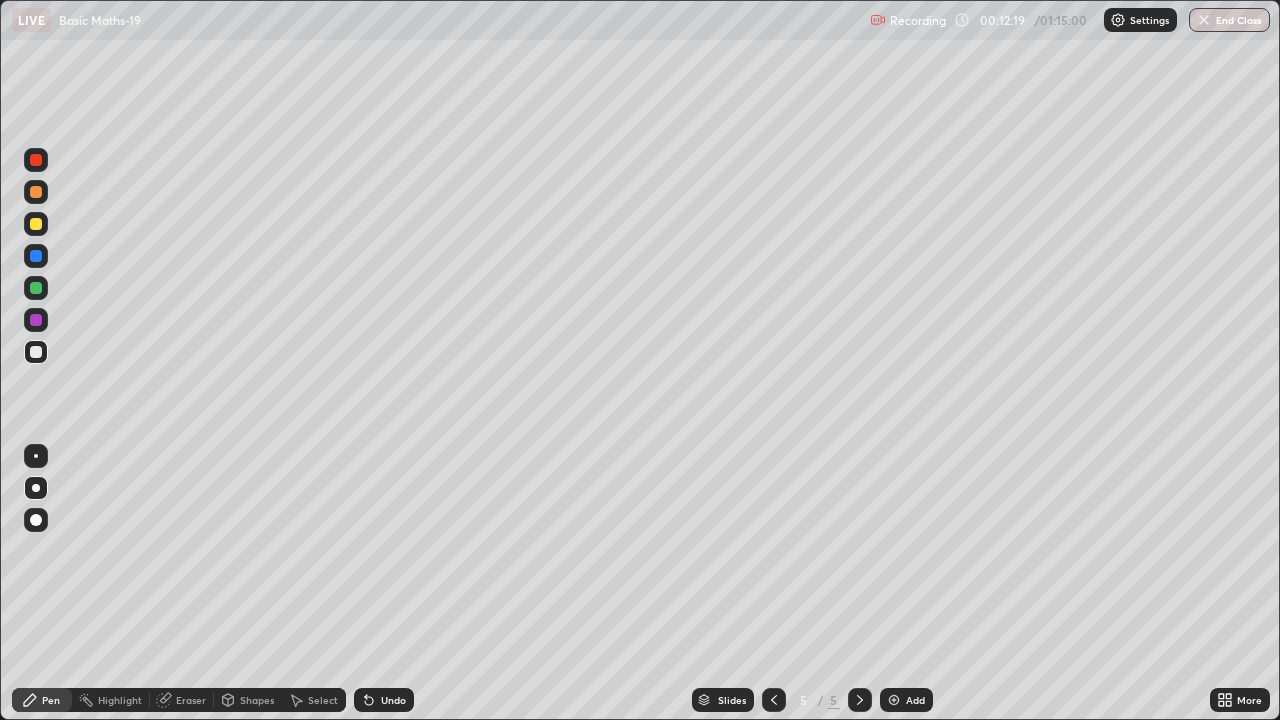 click at bounding box center [894, 700] 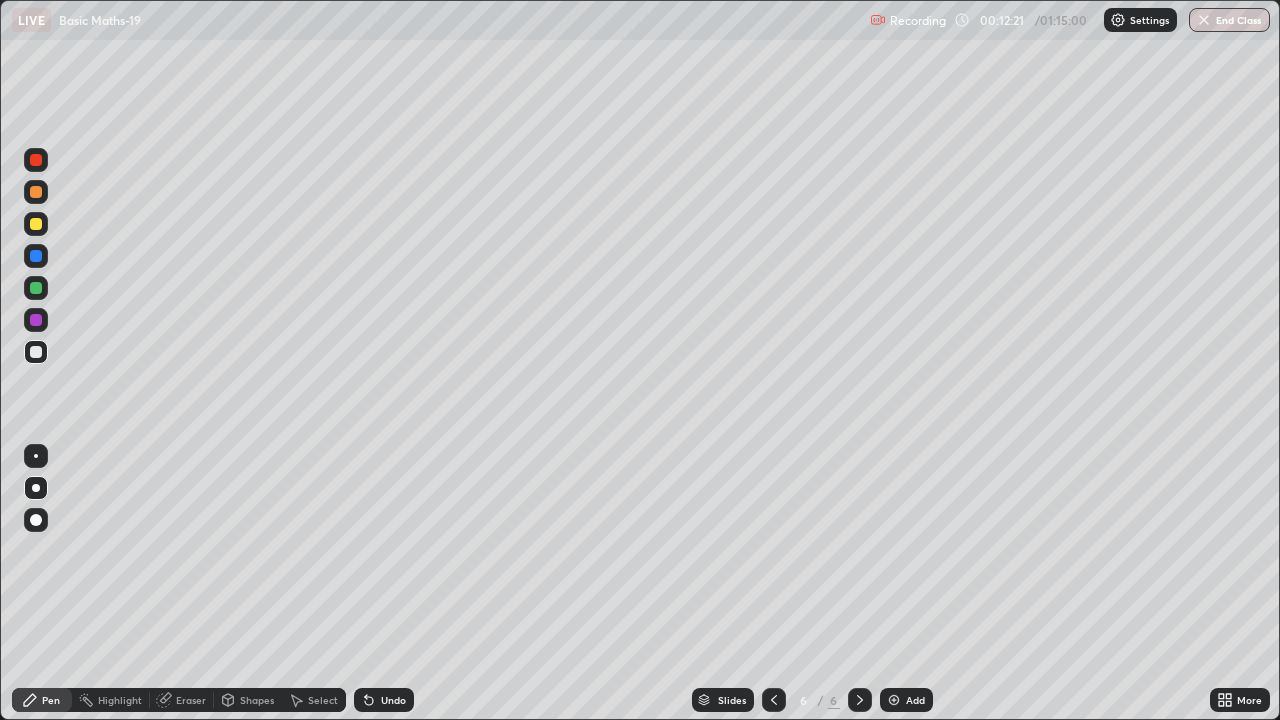 click at bounding box center (36, 320) 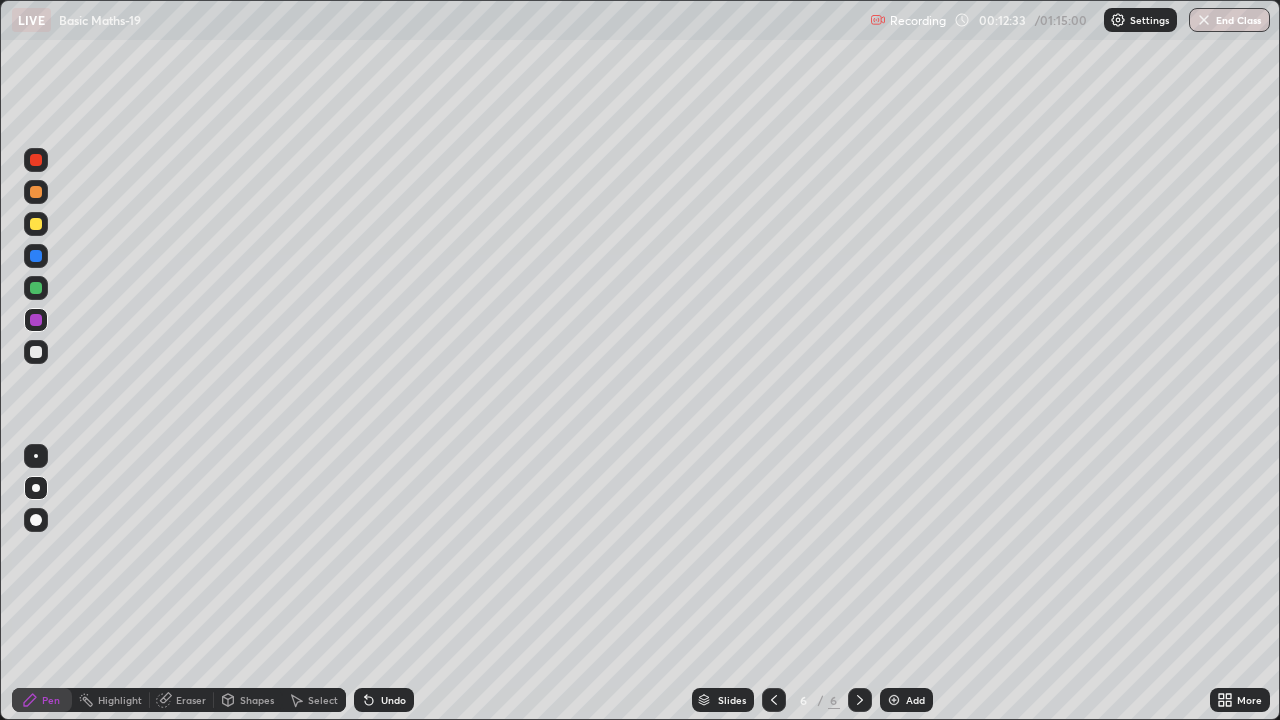 click 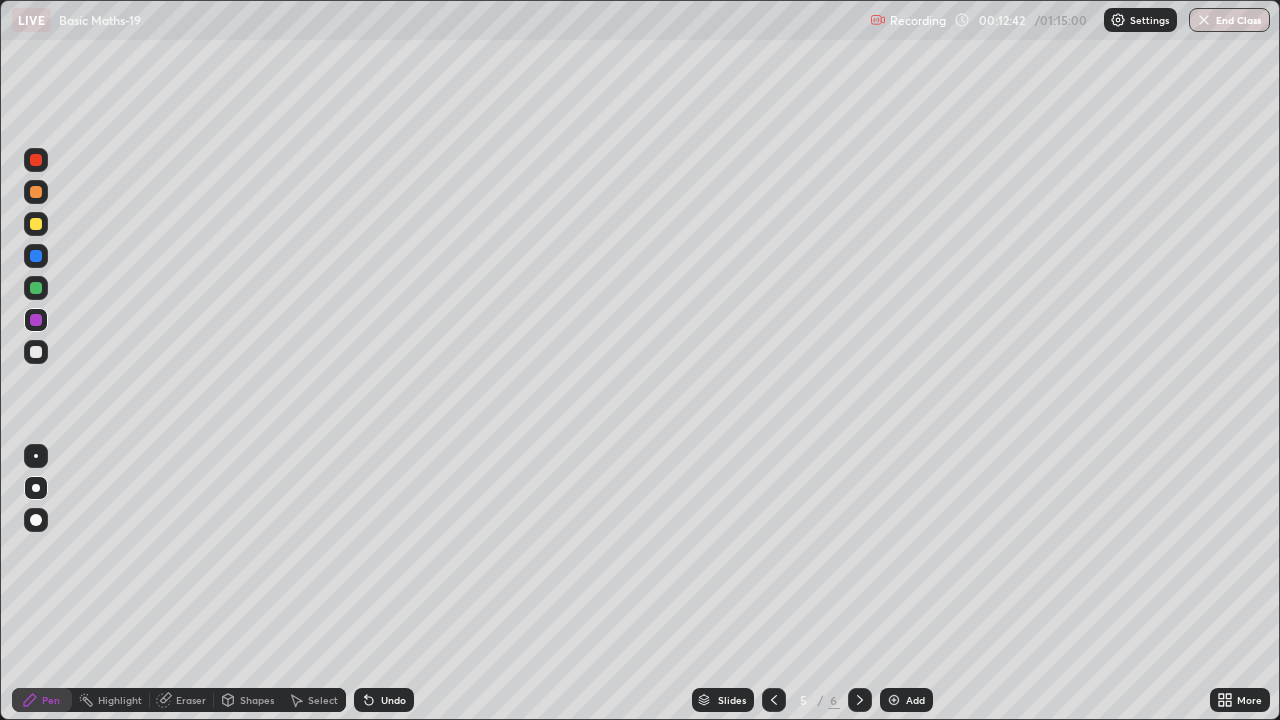 click 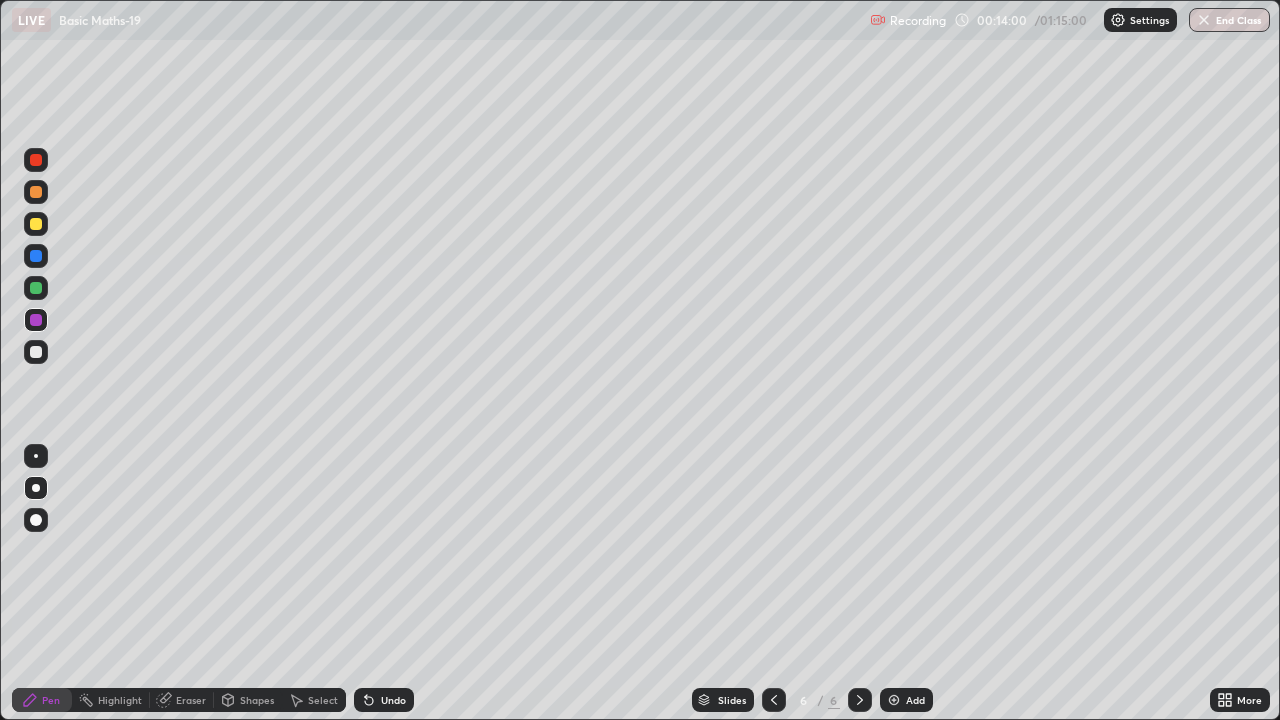 click 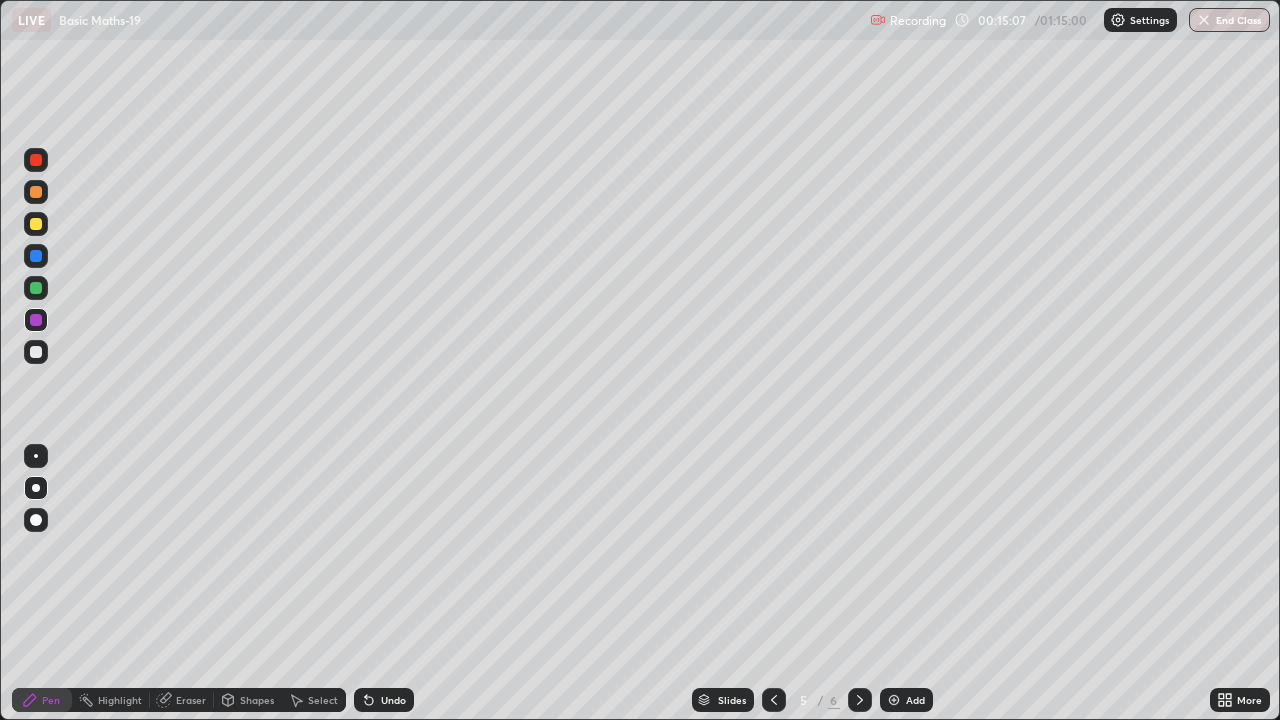 click 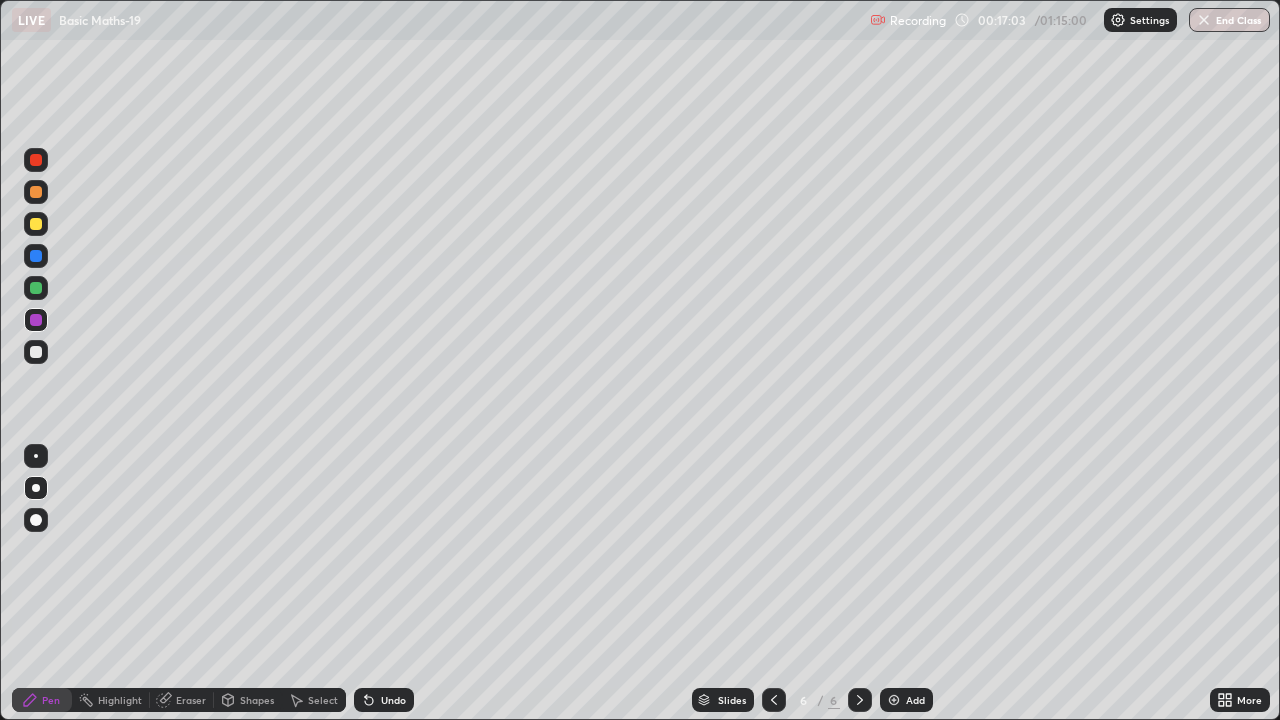 click at bounding box center (894, 700) 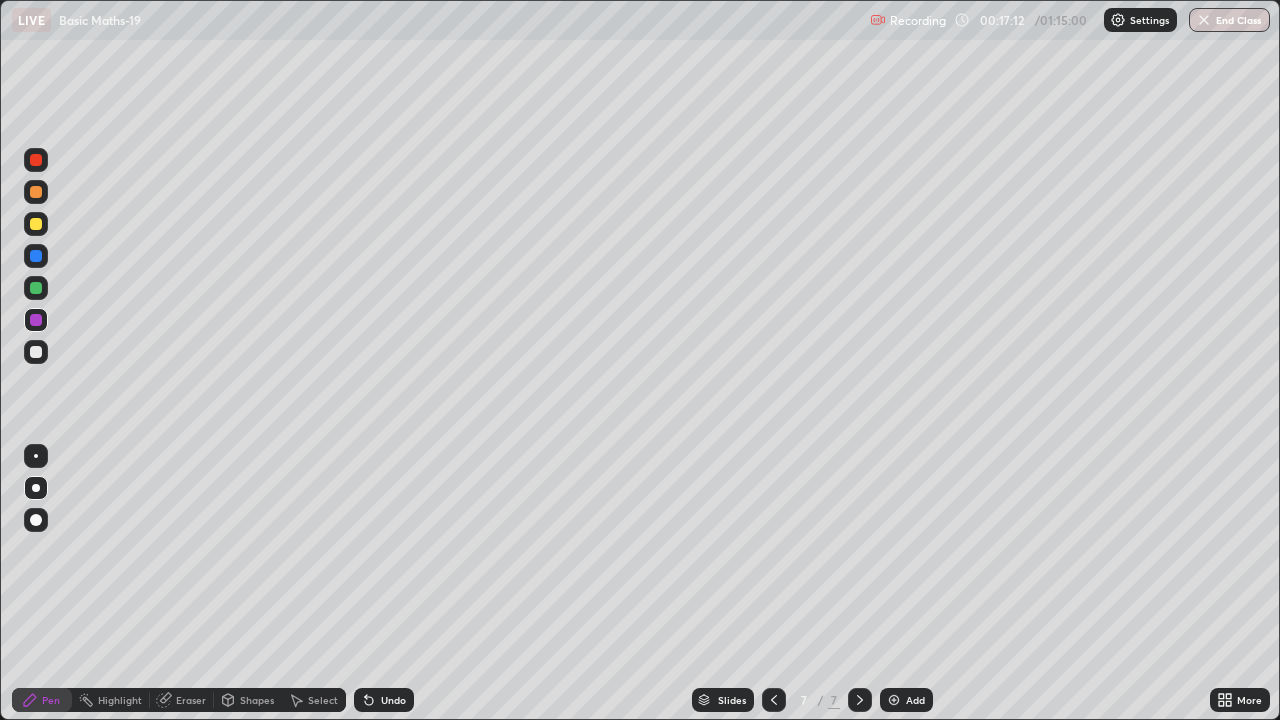 click 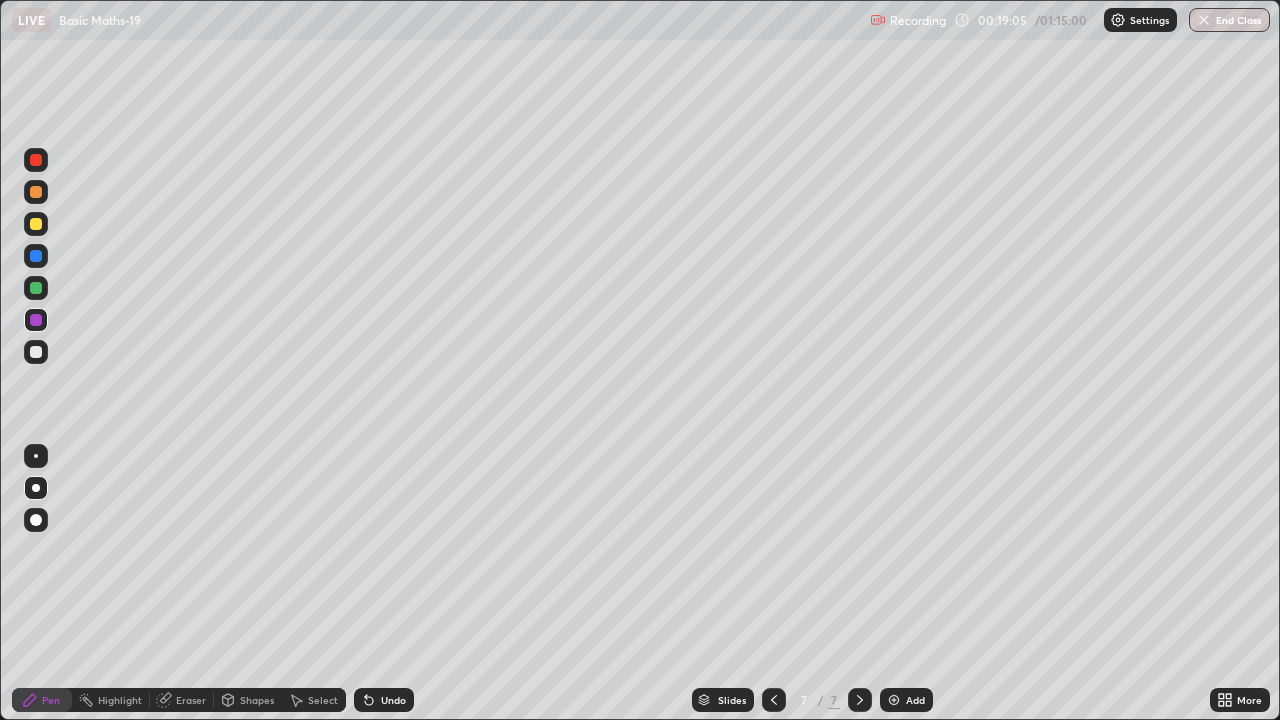 click at bounding box center [36, 192] 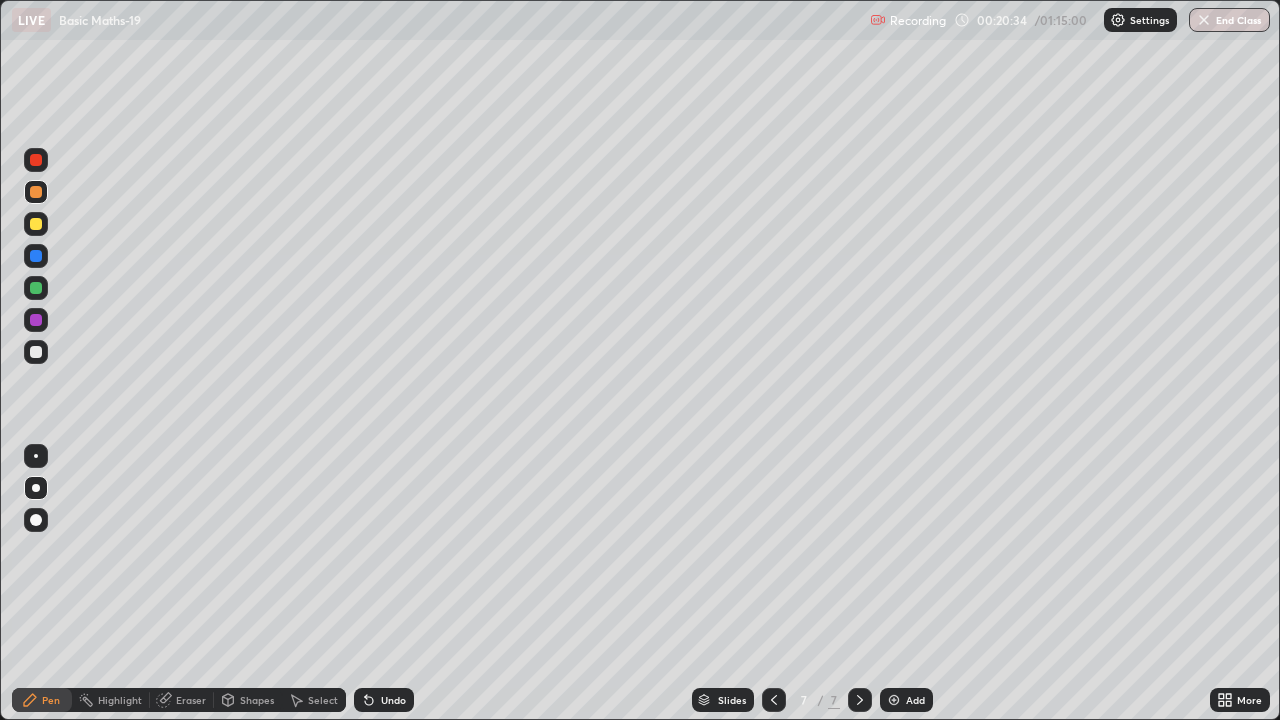 click on "Add" at bounding box center [906, 700] 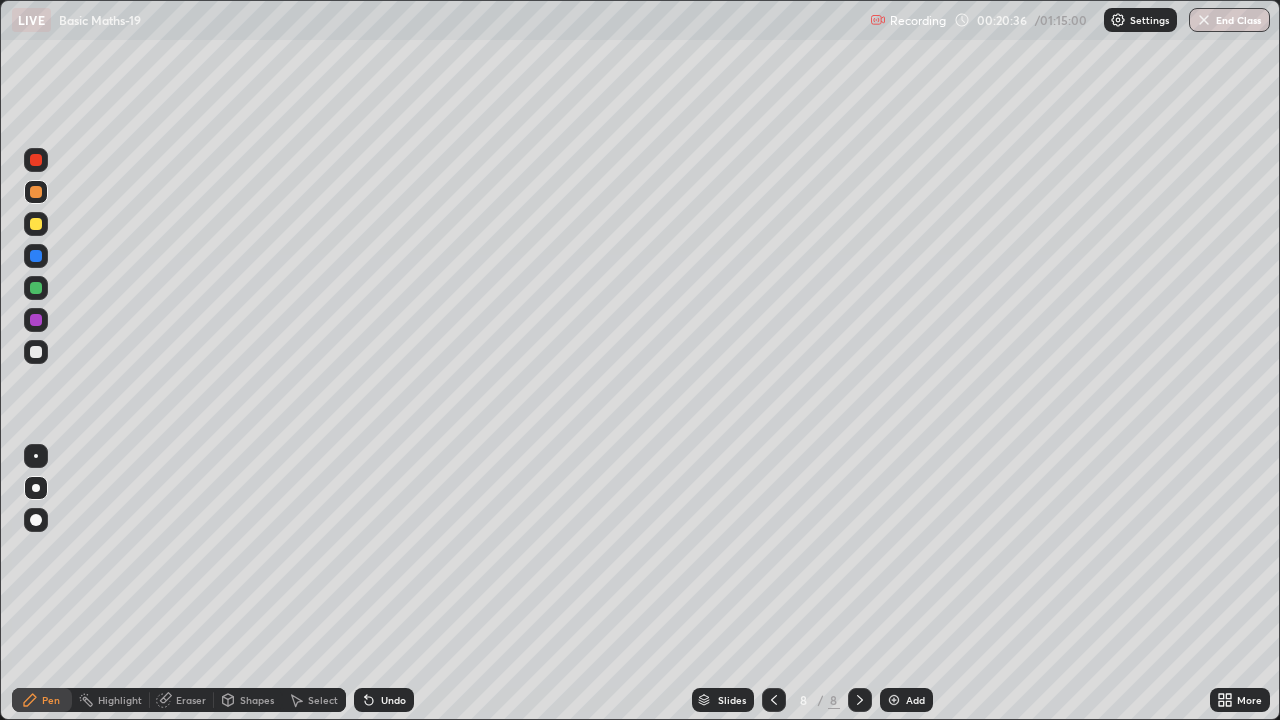 click at bounding box center (36, 320) 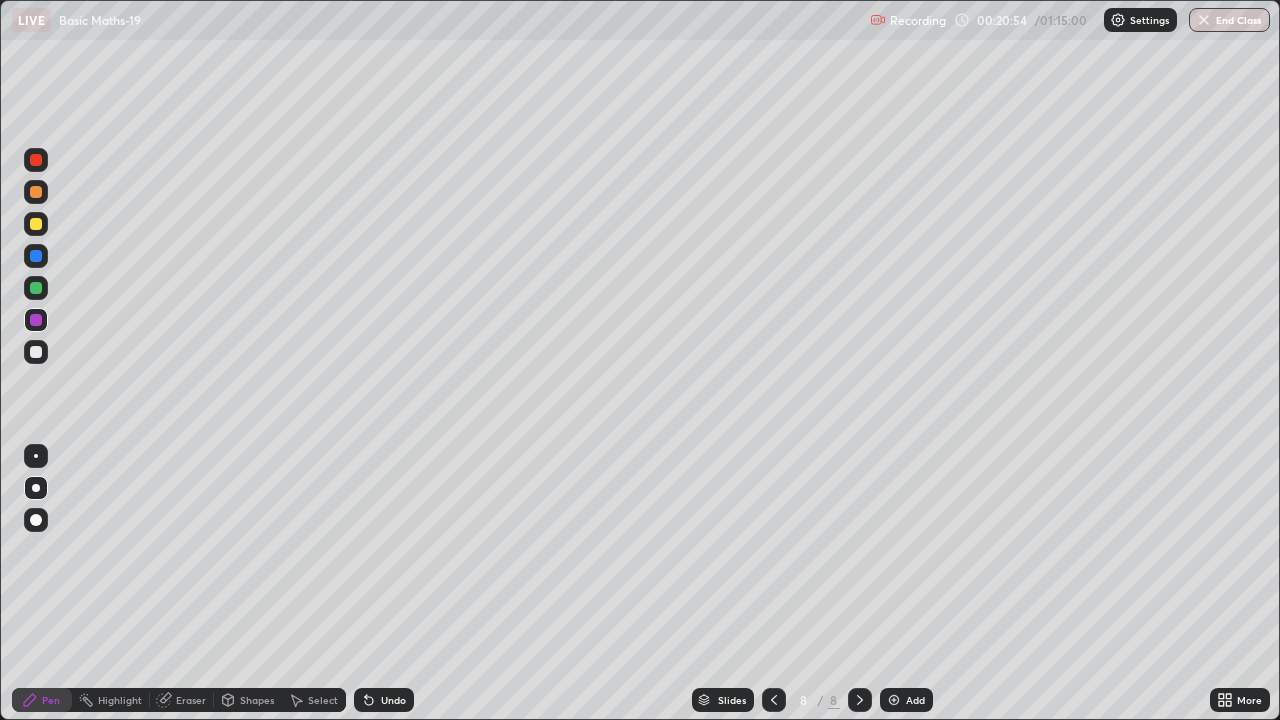 click at bounding box center (36, 288) 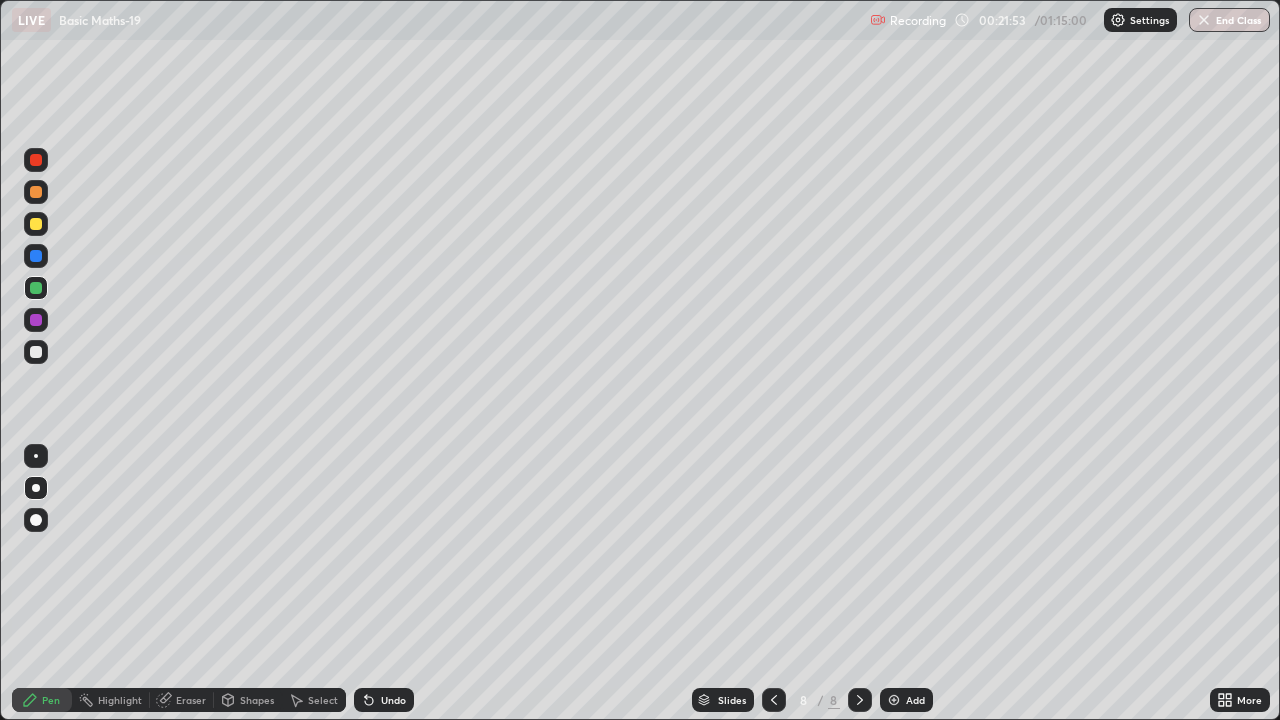 click at bounding box center (36, 320) 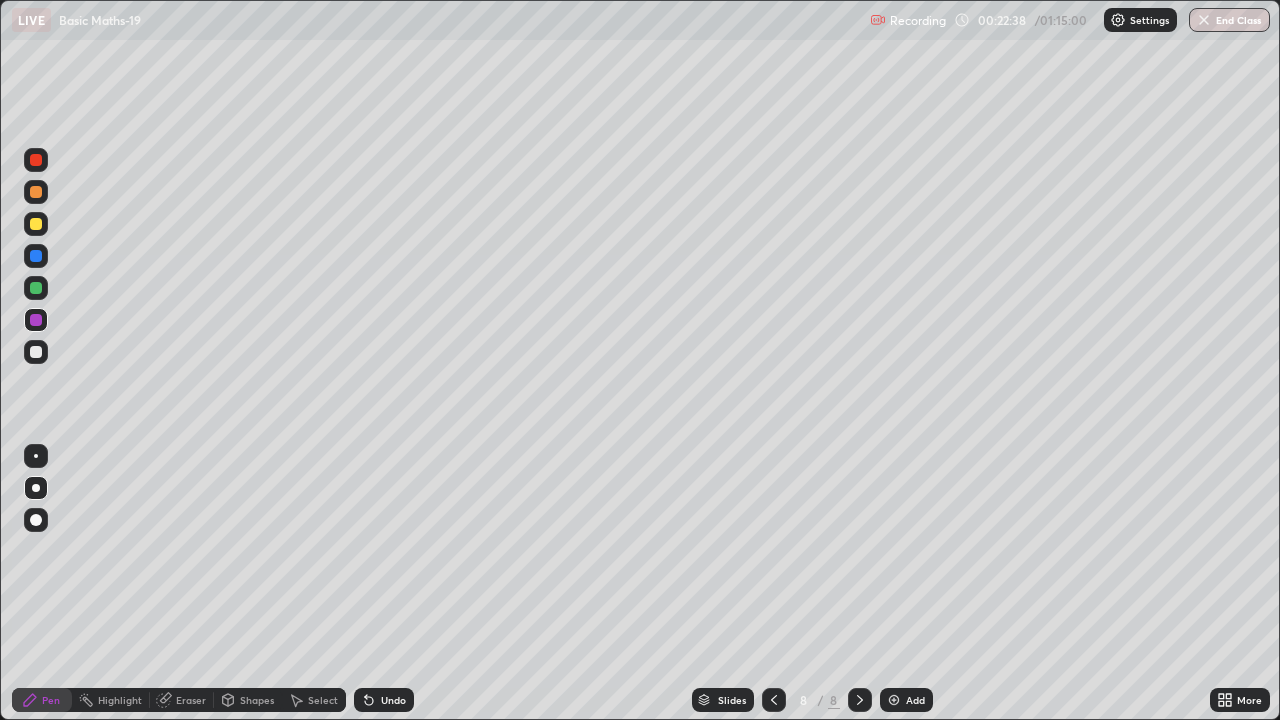 click on "Undo" at bounding box center (393, 700) 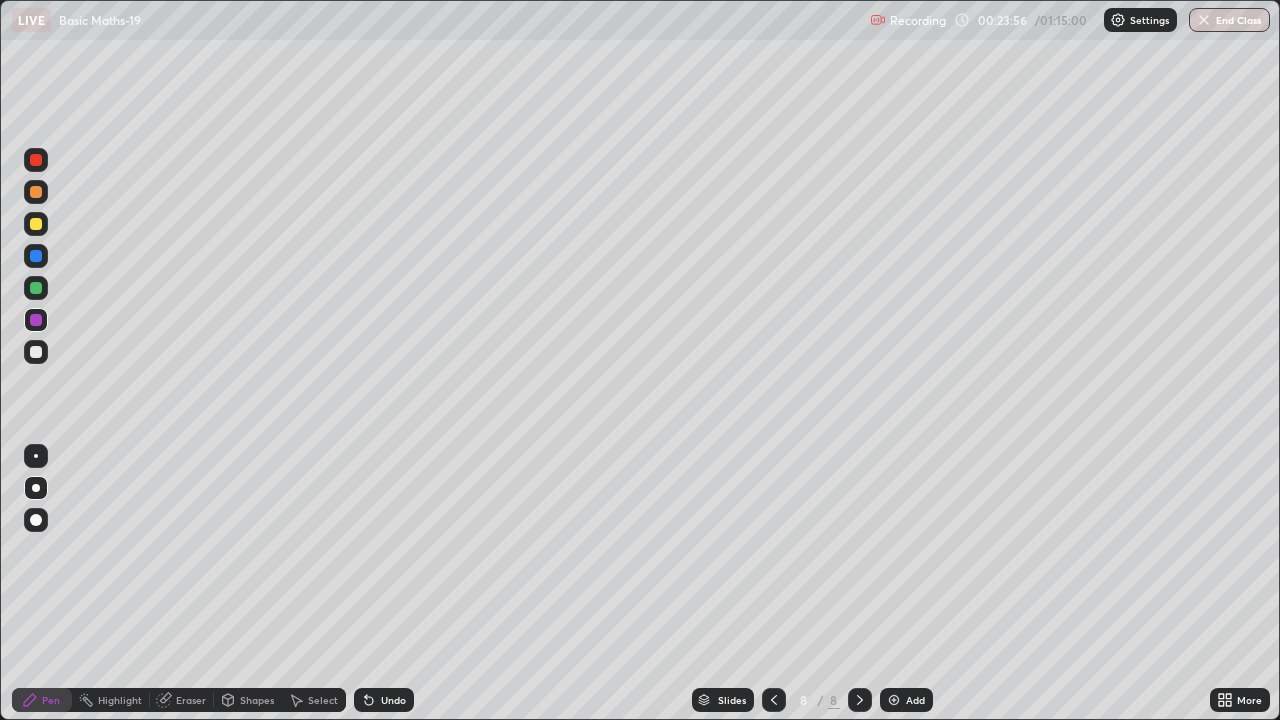 click at bounding box center (36, 352) 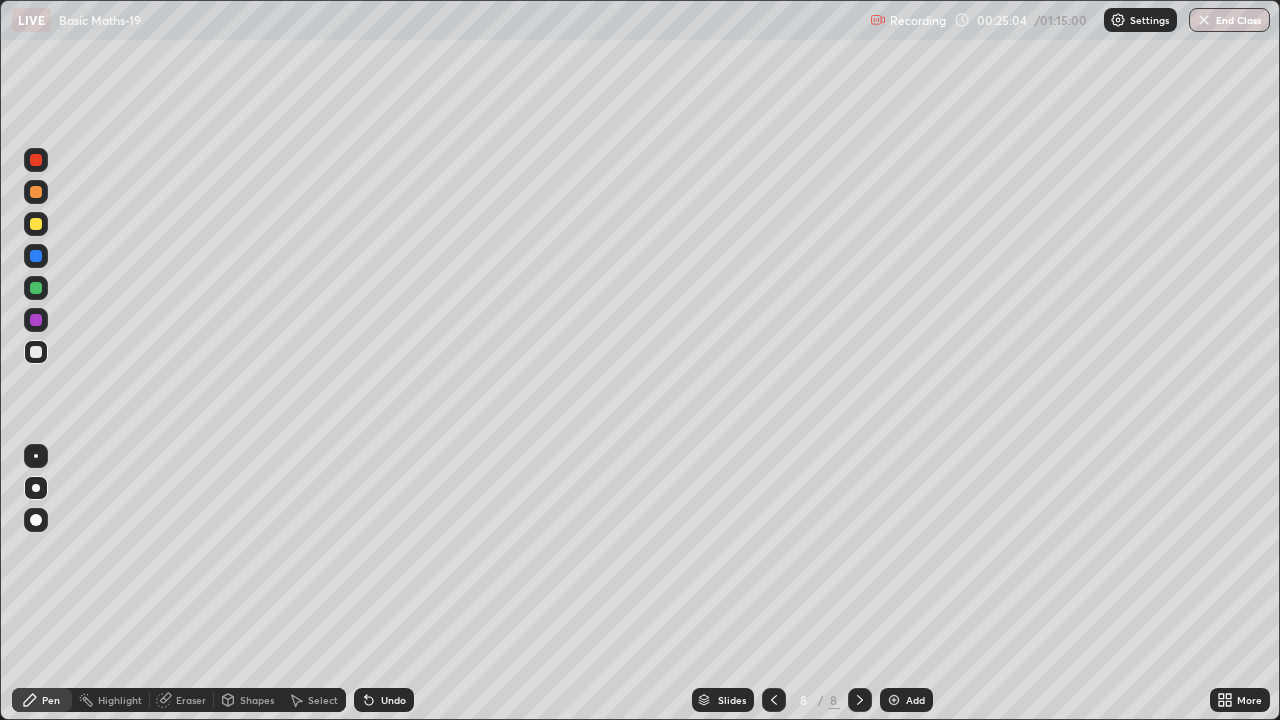 click at bounding box center [894, 700] 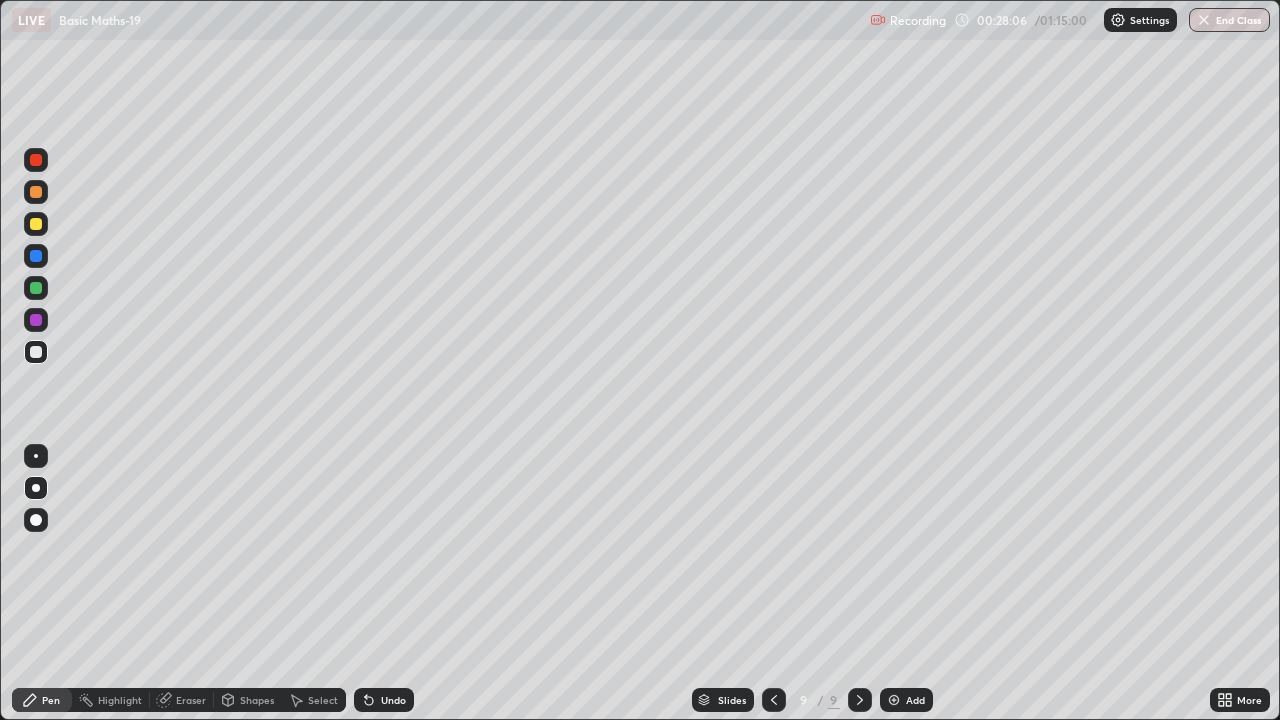 click at bounding box center (894, 700) 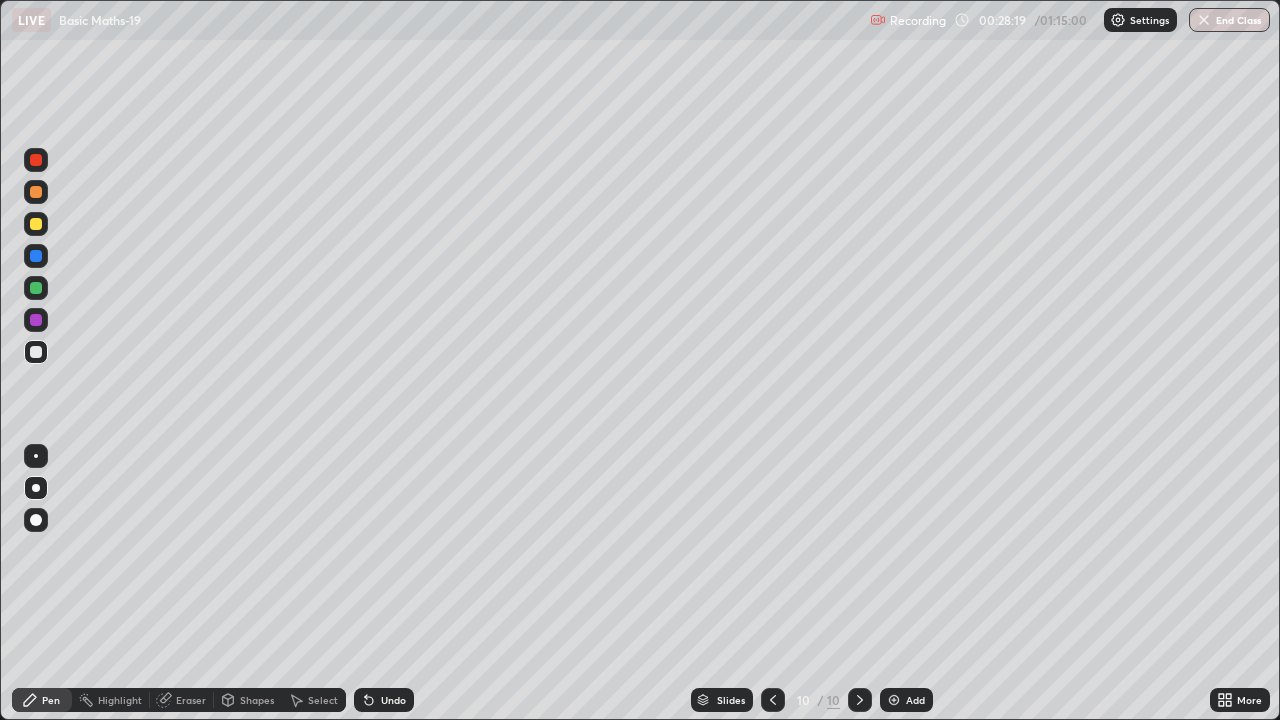 click at bounding box center (36, 288) 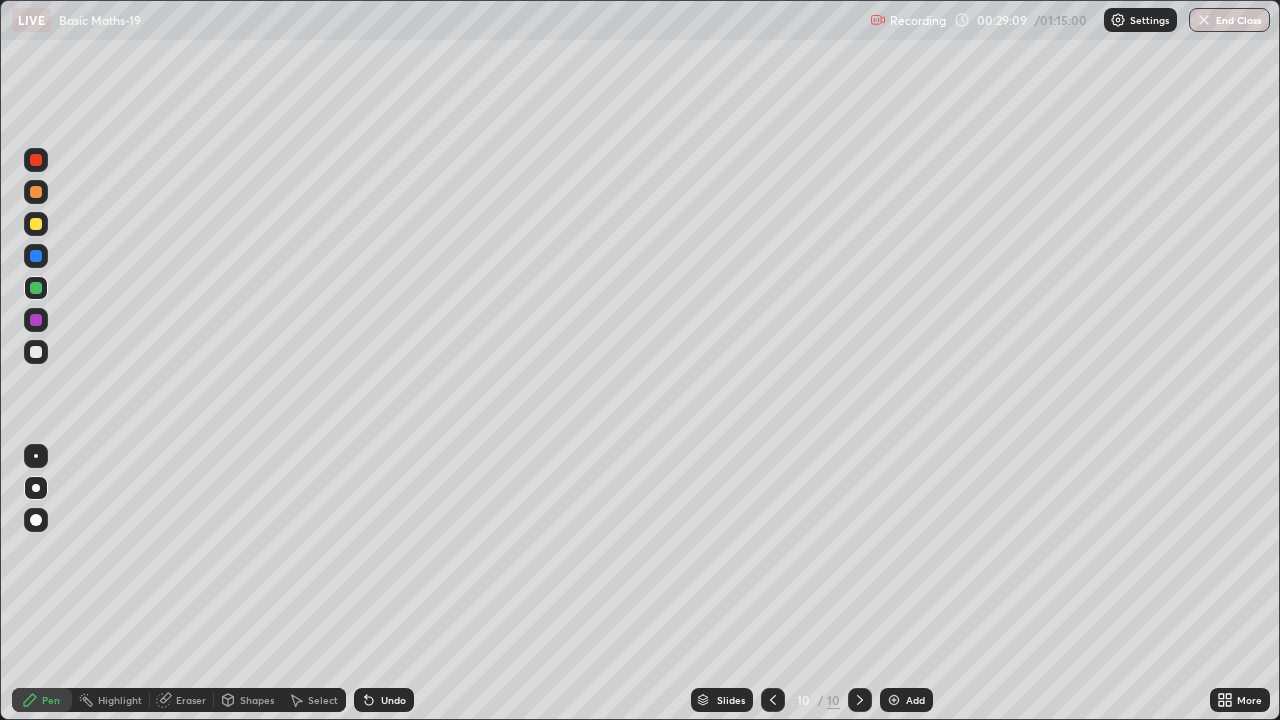 click at bounding box center (36, 352) 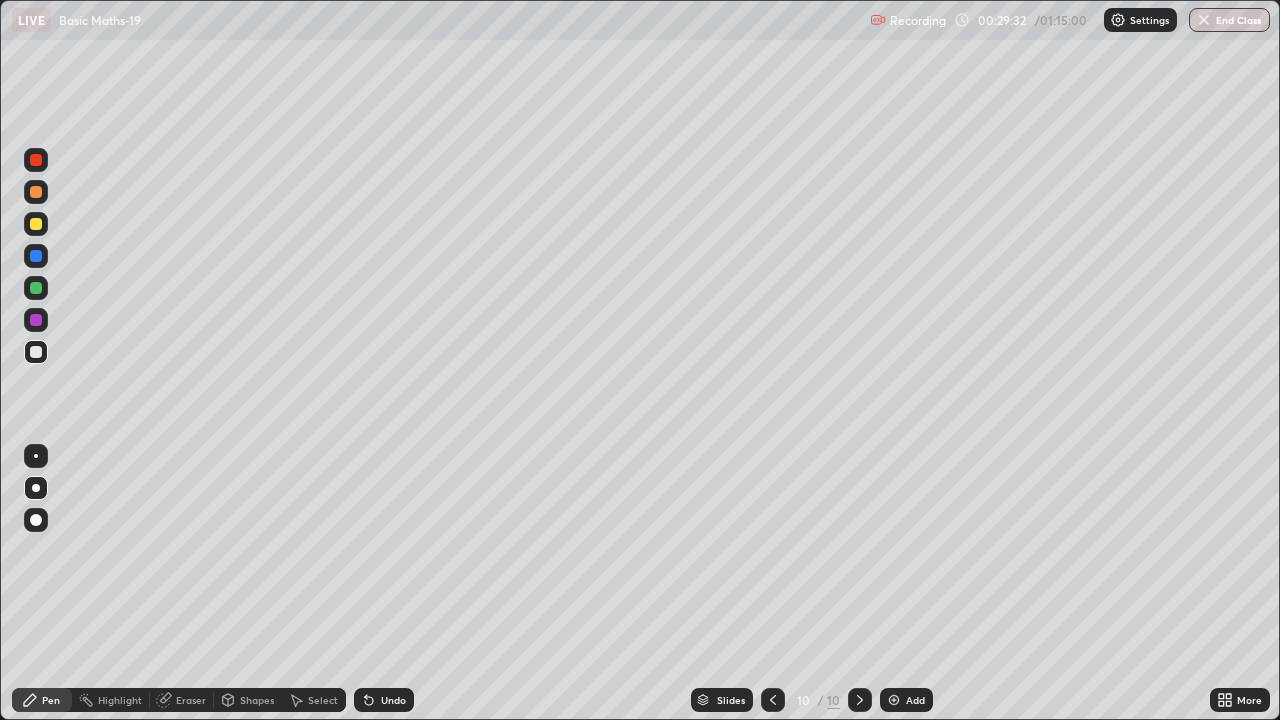 click on "Undo" at bounding box center [393, 700] 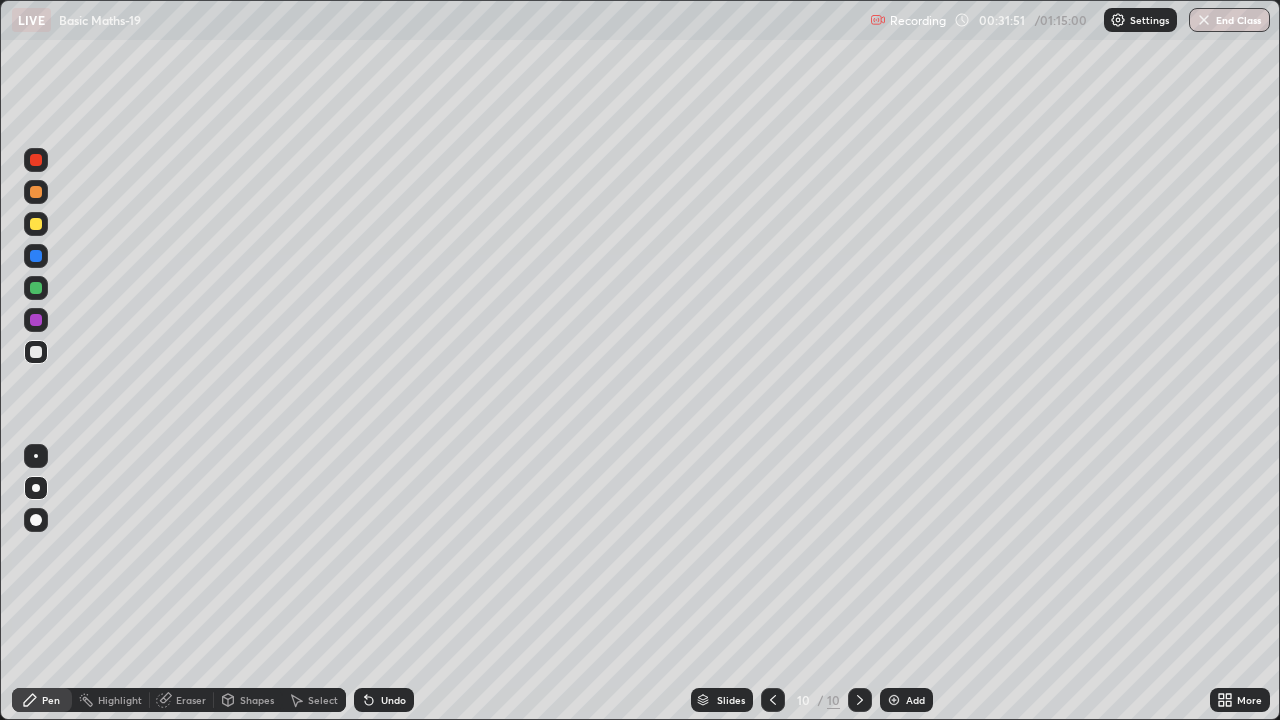 click at bounding box center (36, 160) 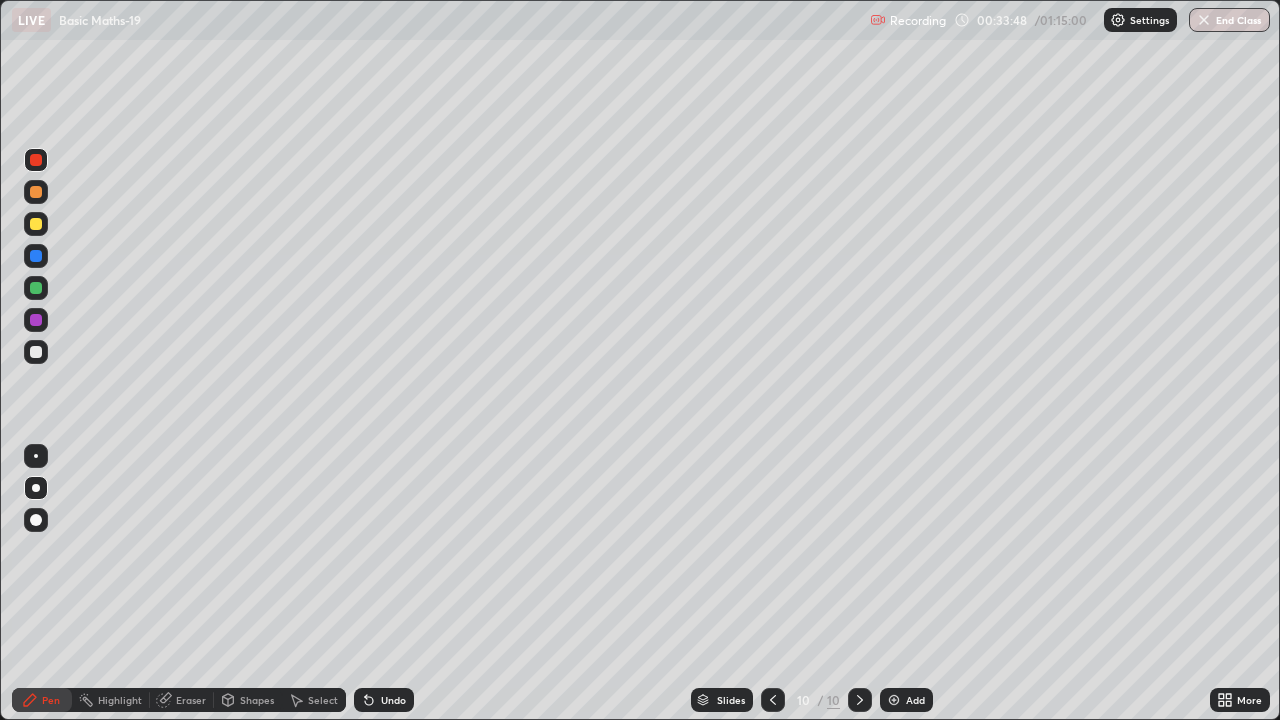 click on "Add" at bounding box center (906, 700) 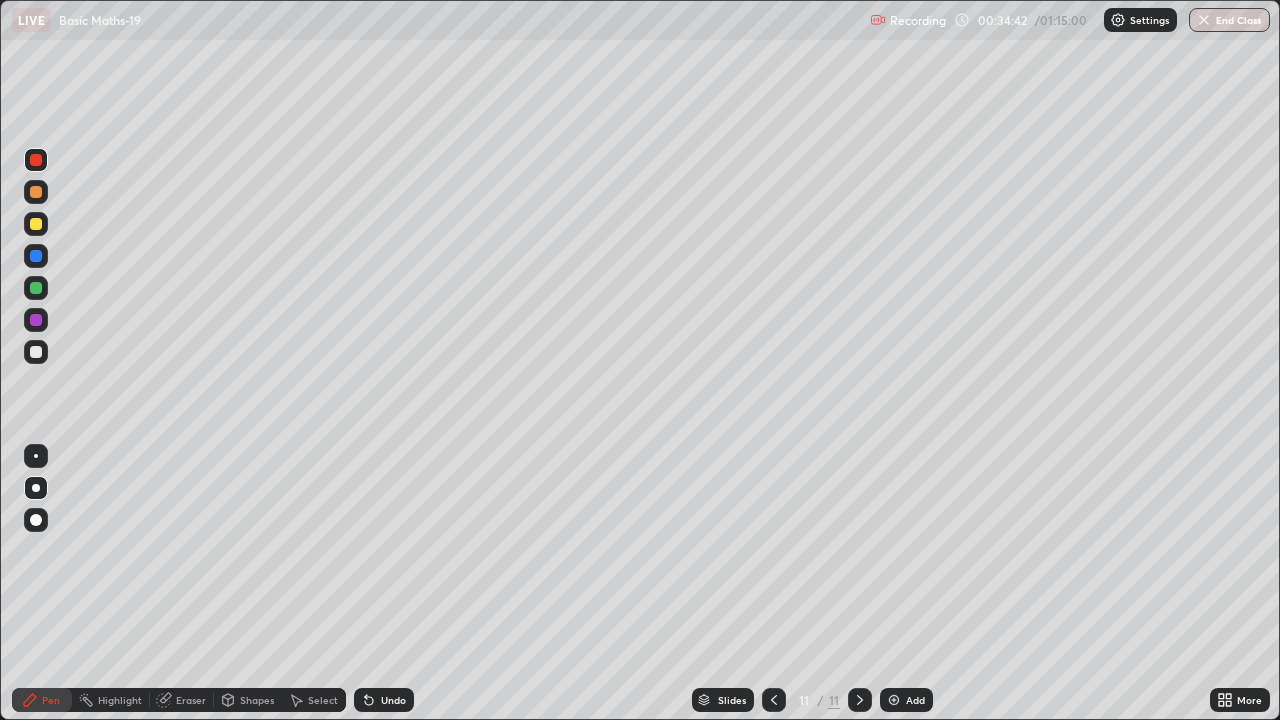 click at bounding box center (774, 700) 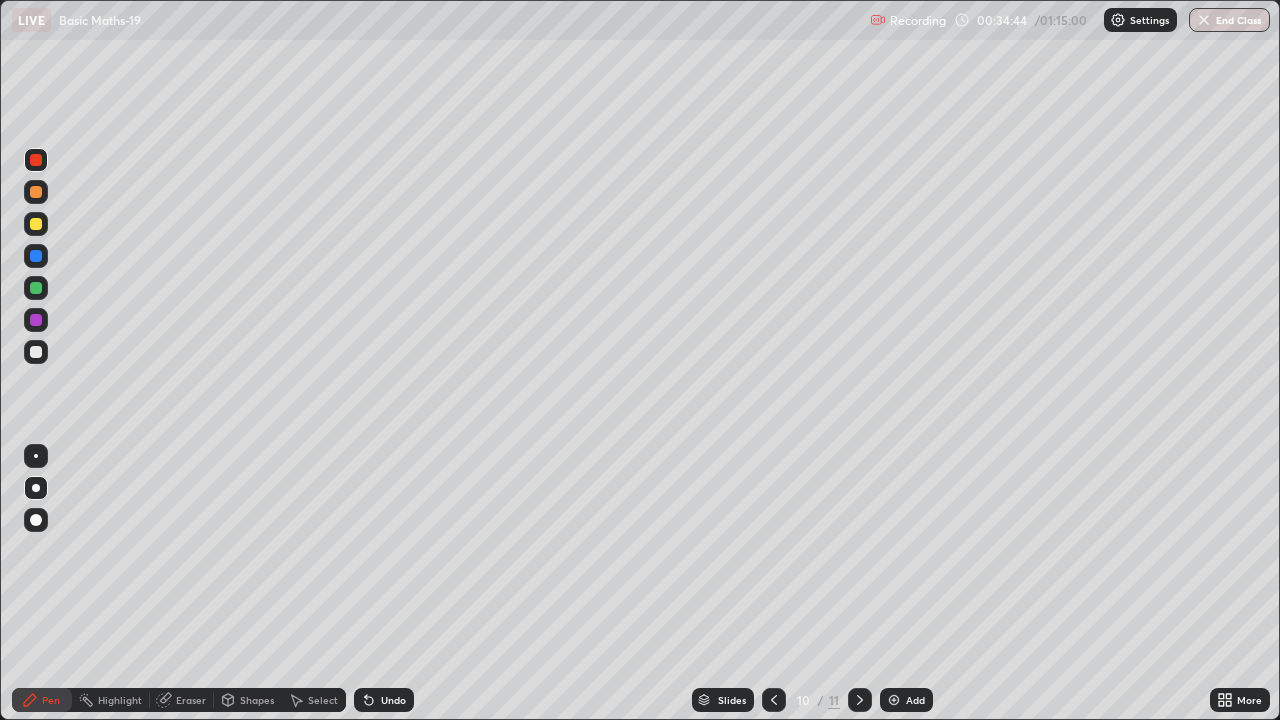 click 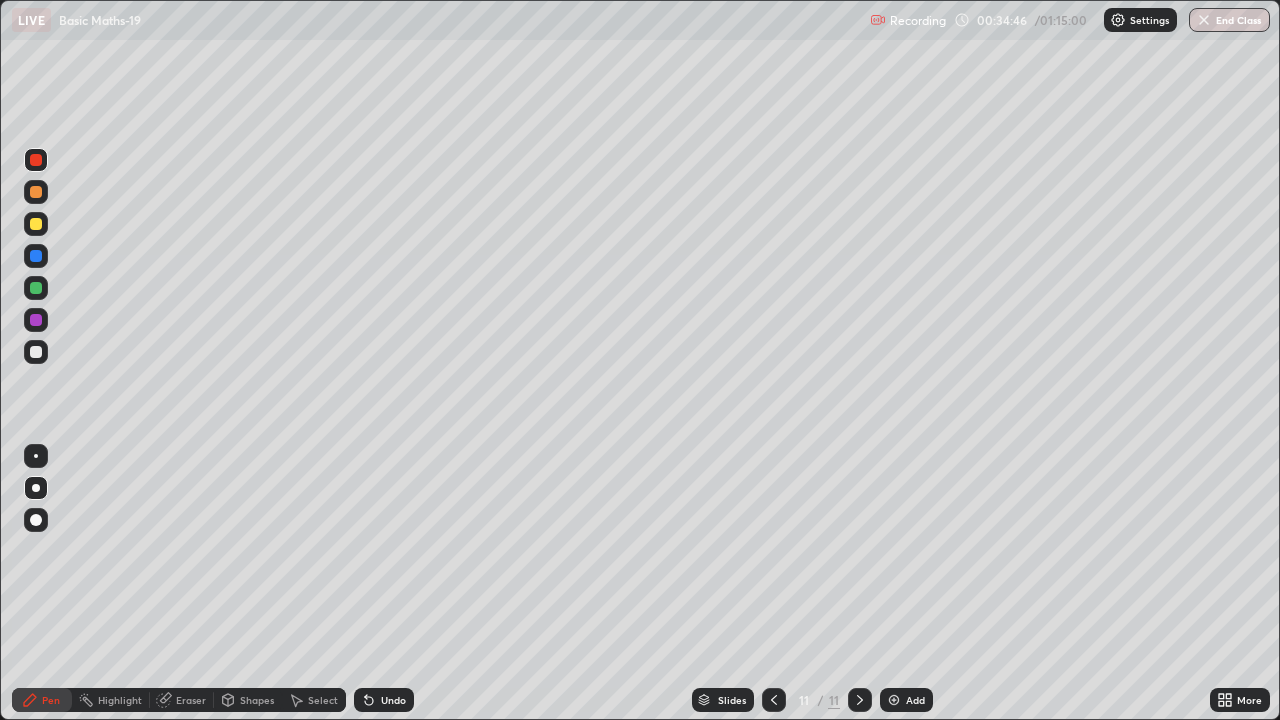 click at bounding box center [36, 352] 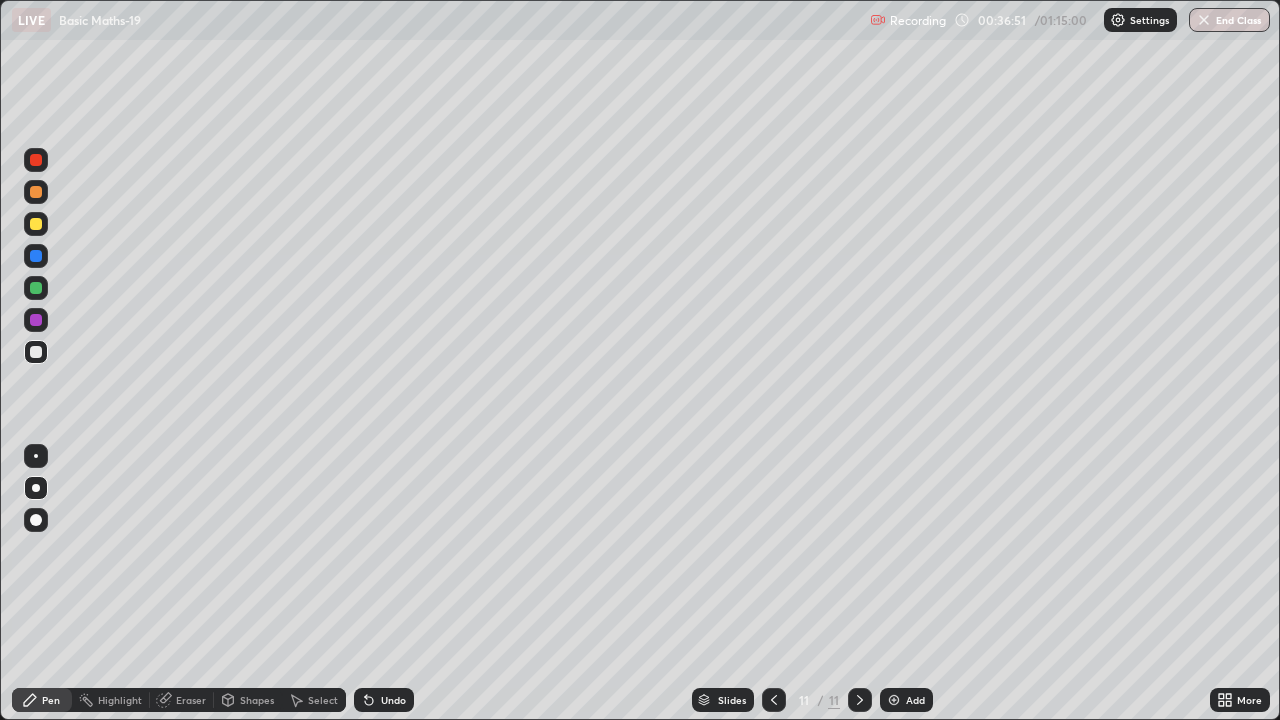 click at bounding box center (36, 320) 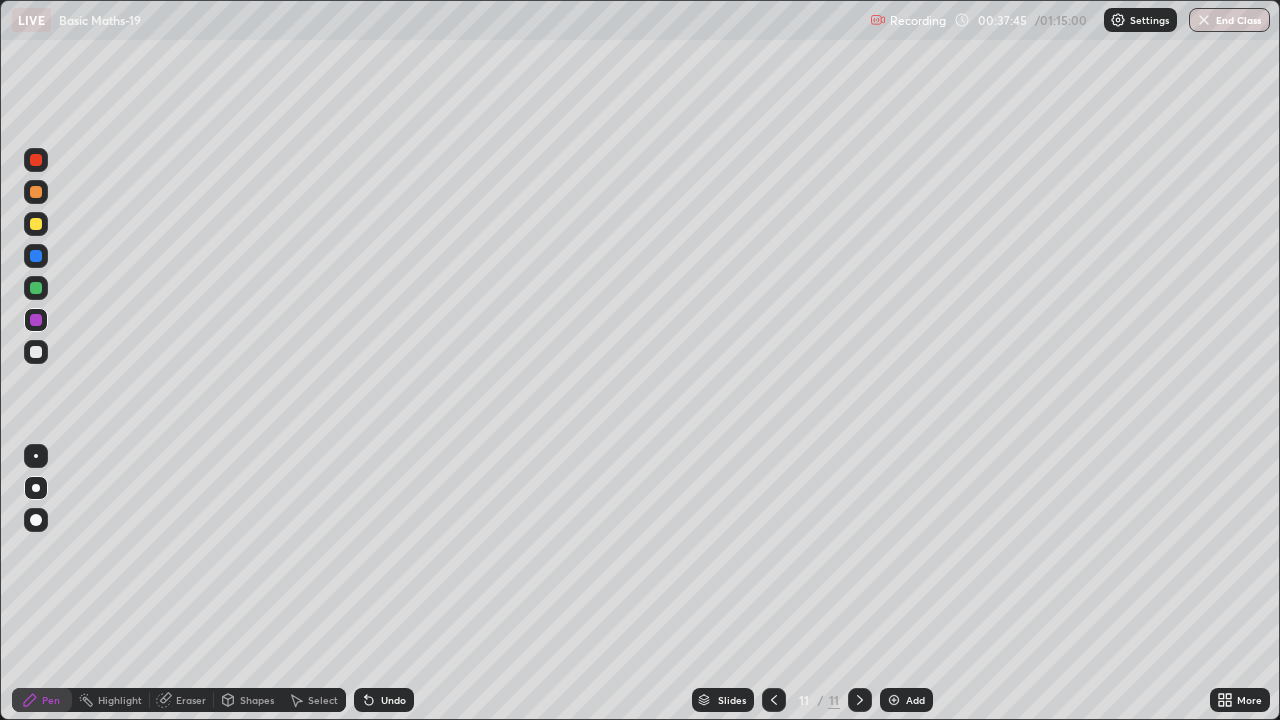click at bounding box center [36, 352] 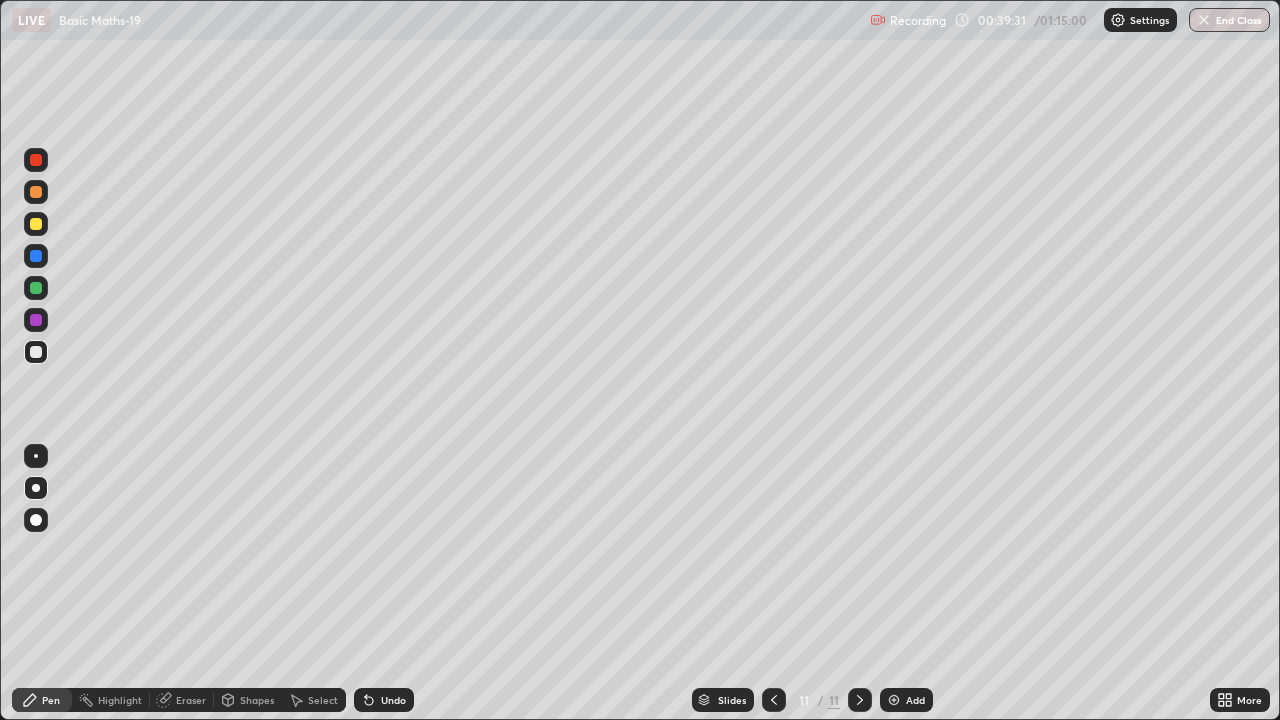click 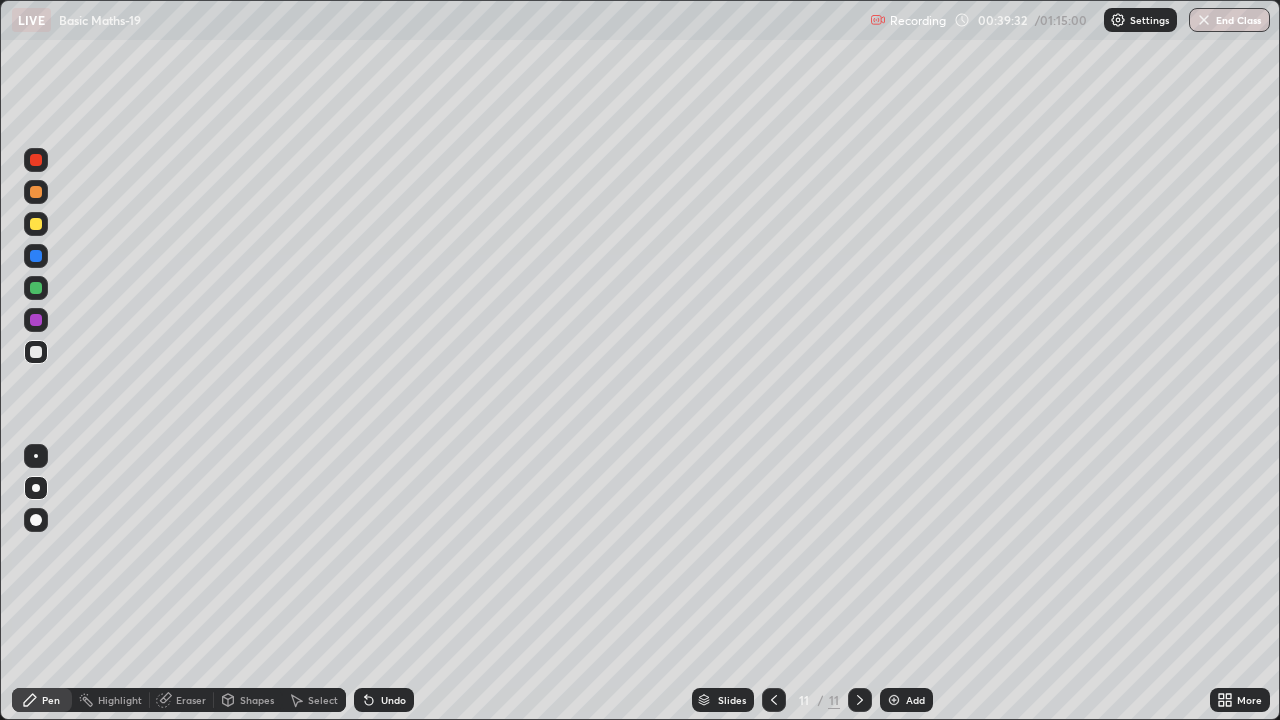 click 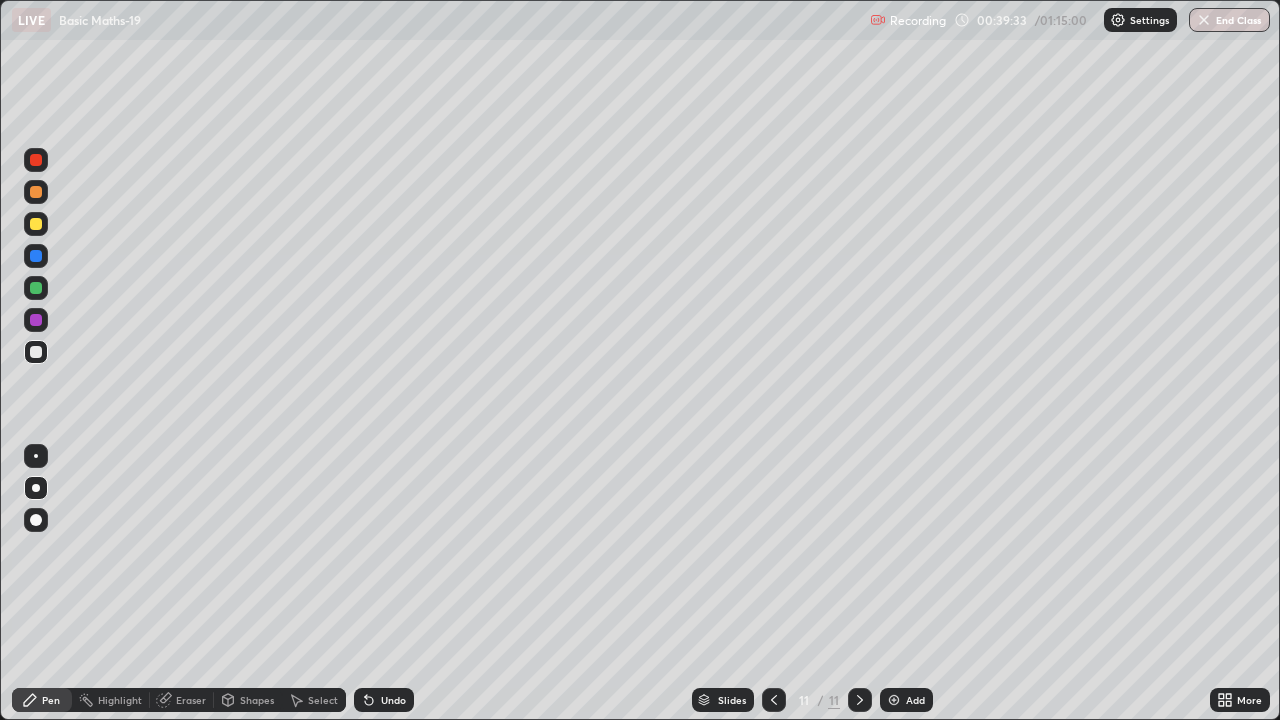 click 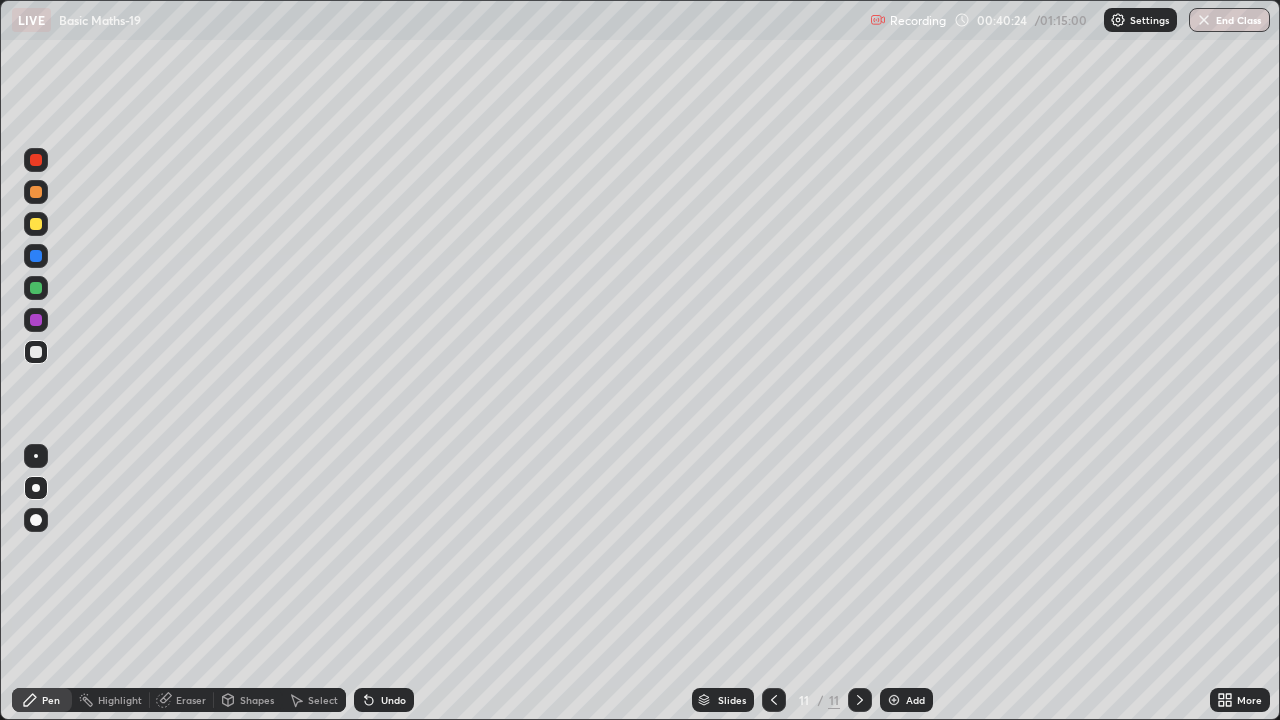 click on "Select" at bounding box center (314, 700) 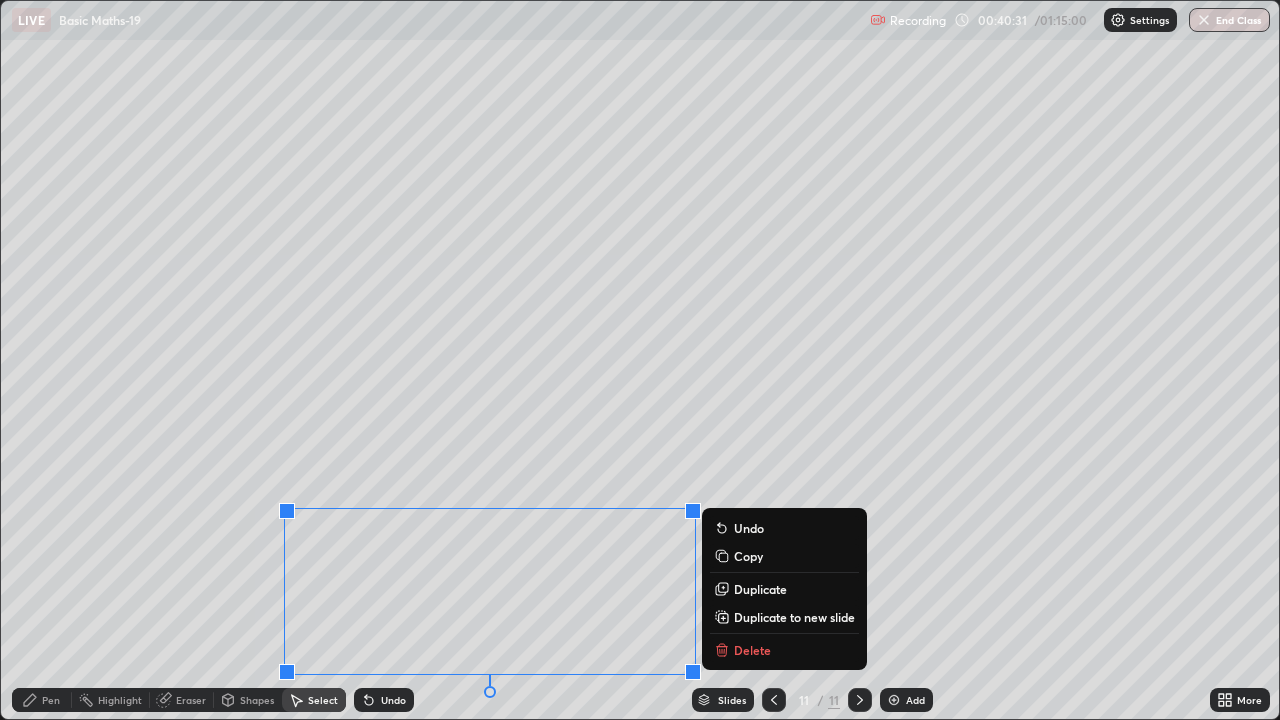 click on "Copy" at bounding box center [784, 556] 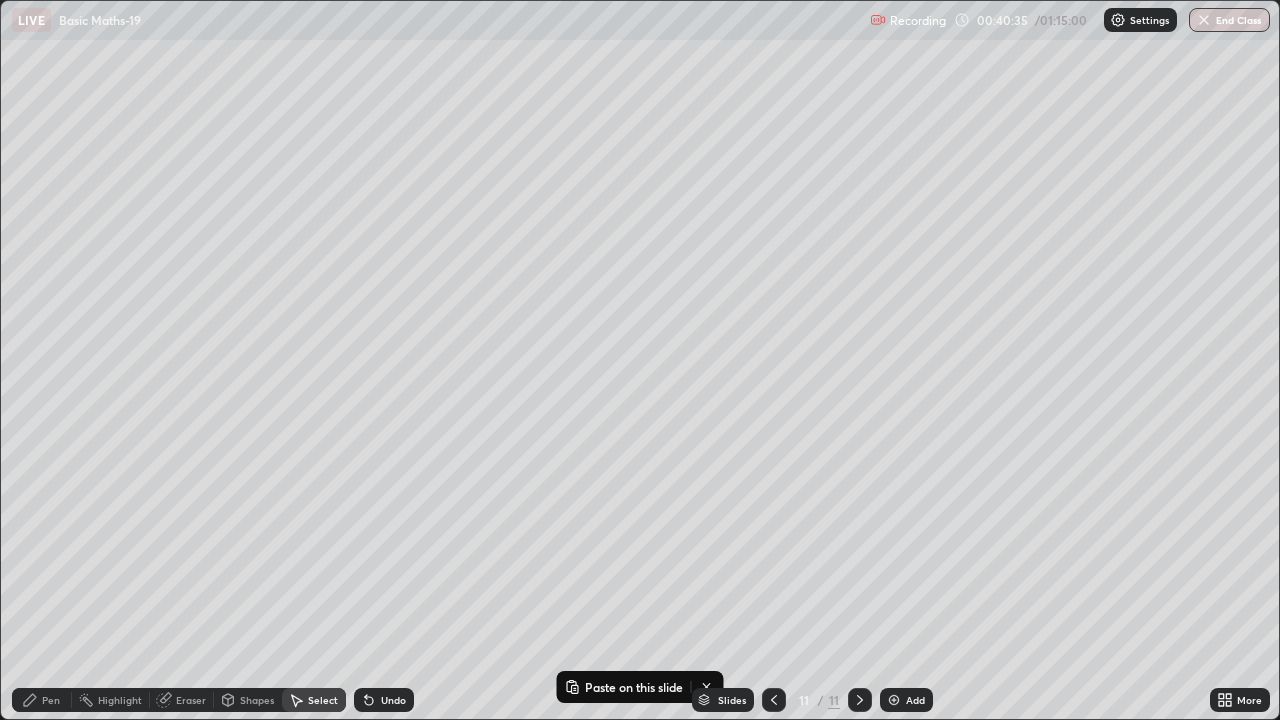 click on "Erase all" at bounding box center (36, 360) 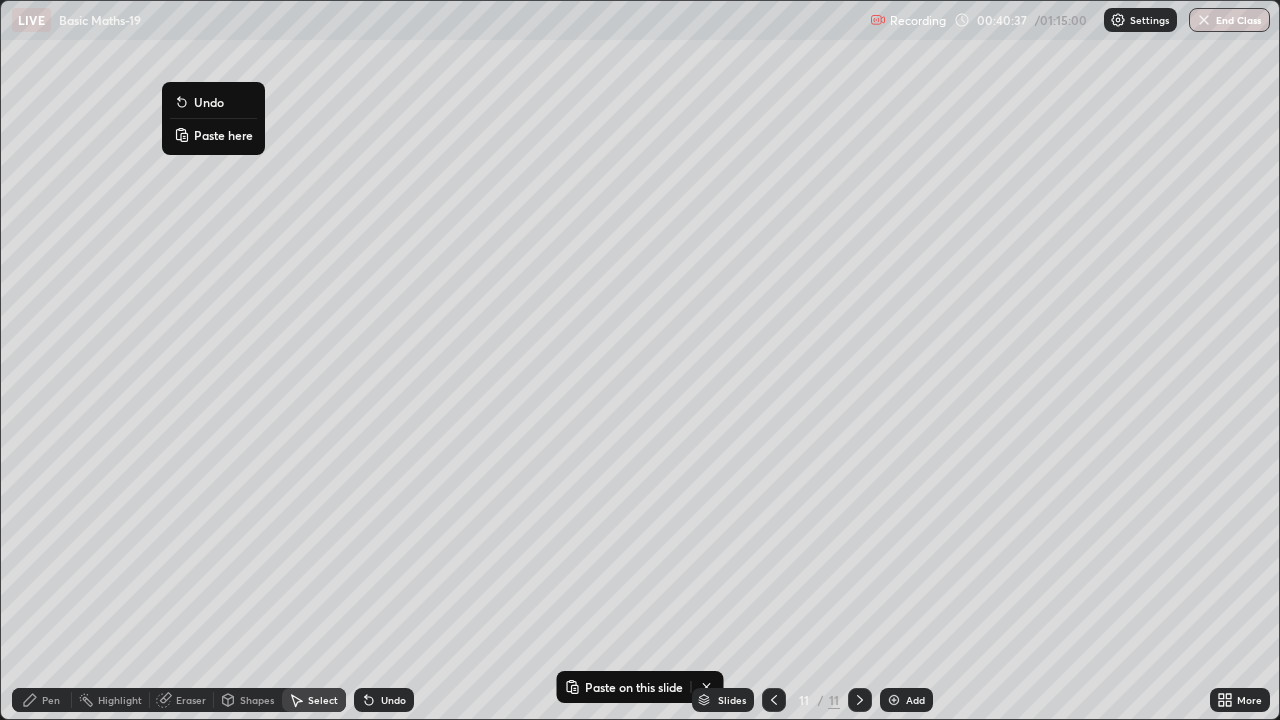 click on "Paste here" at bounding box center [223, 135] 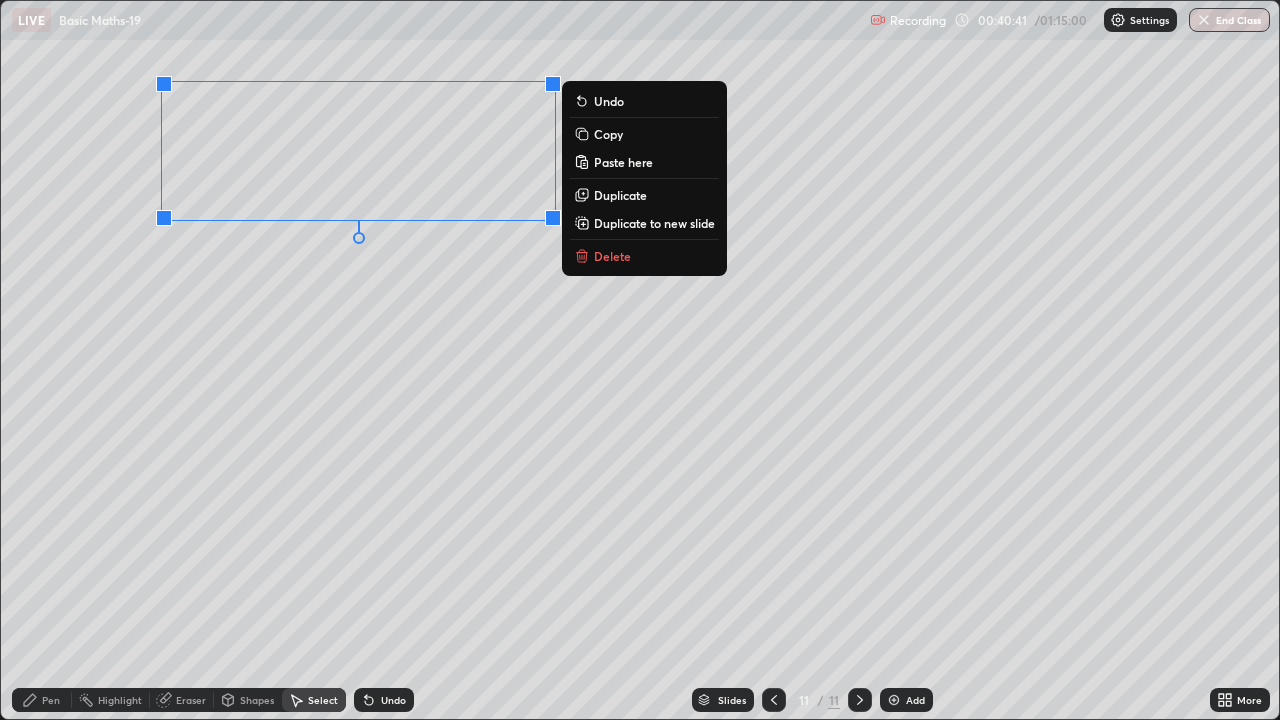 click on "Pen" at bounding box center [42, 700] 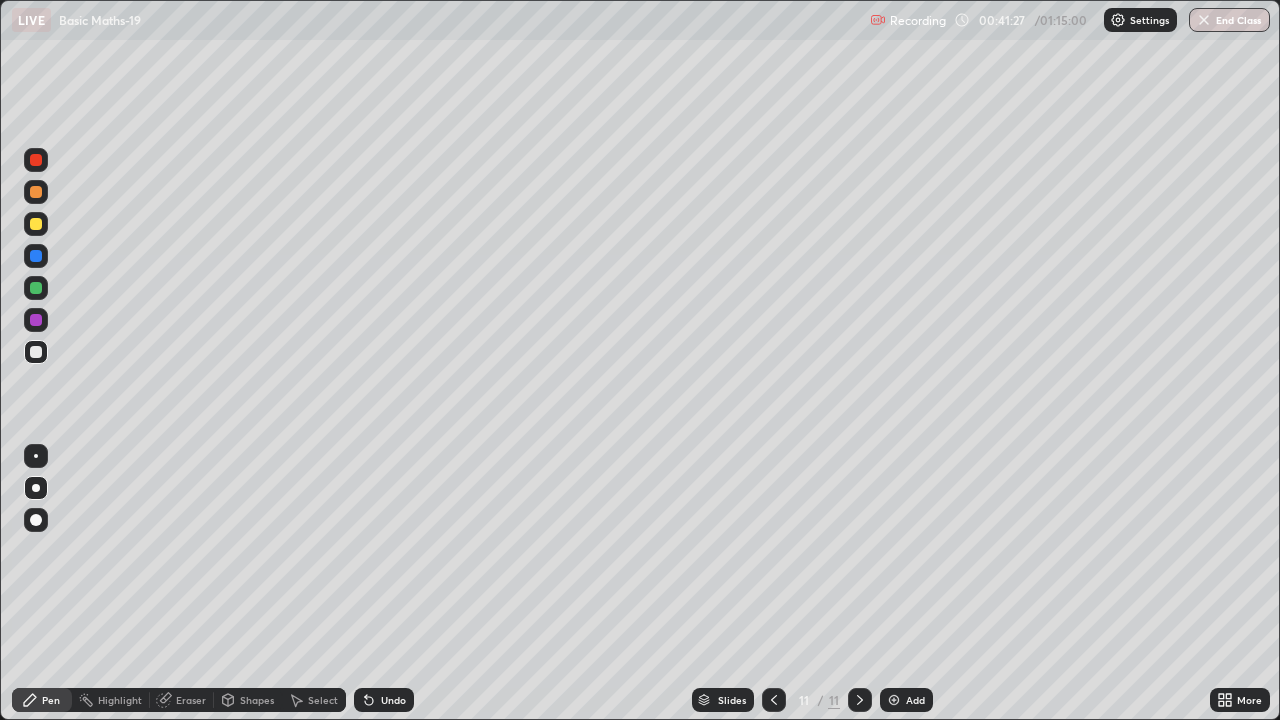 click at bounding box center (894, 700) 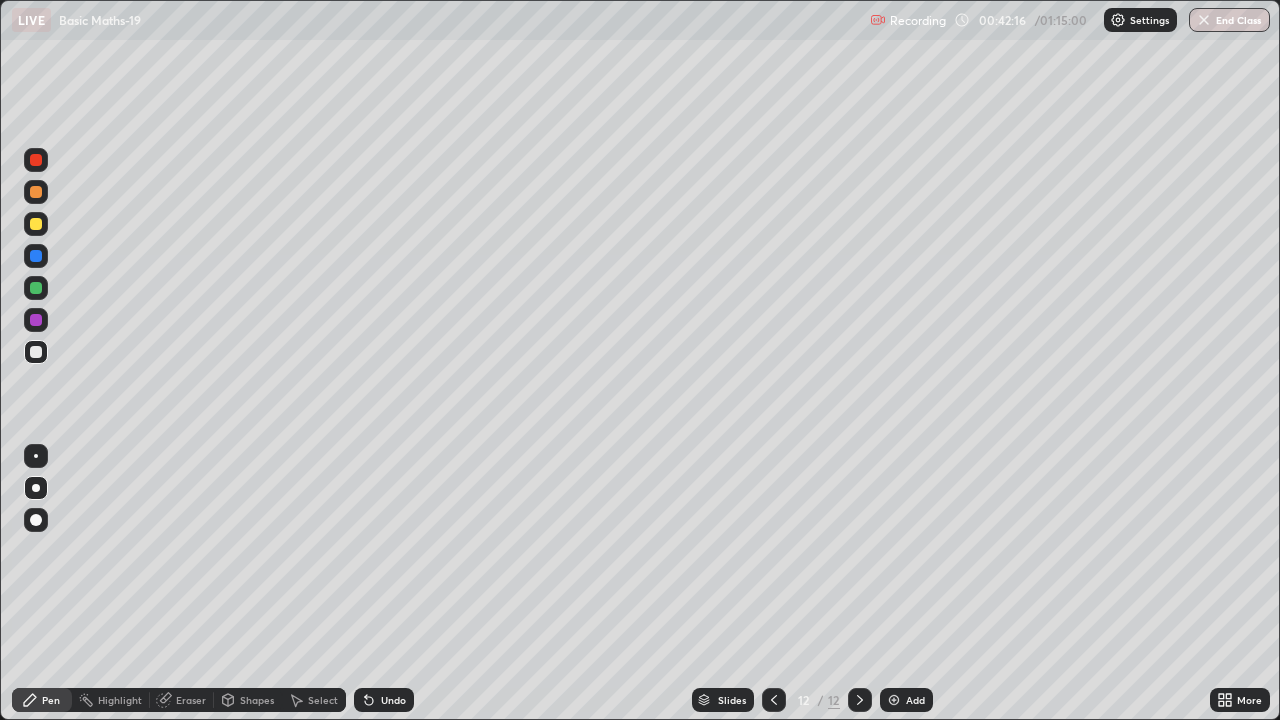 click at bounding box center (36, 320) 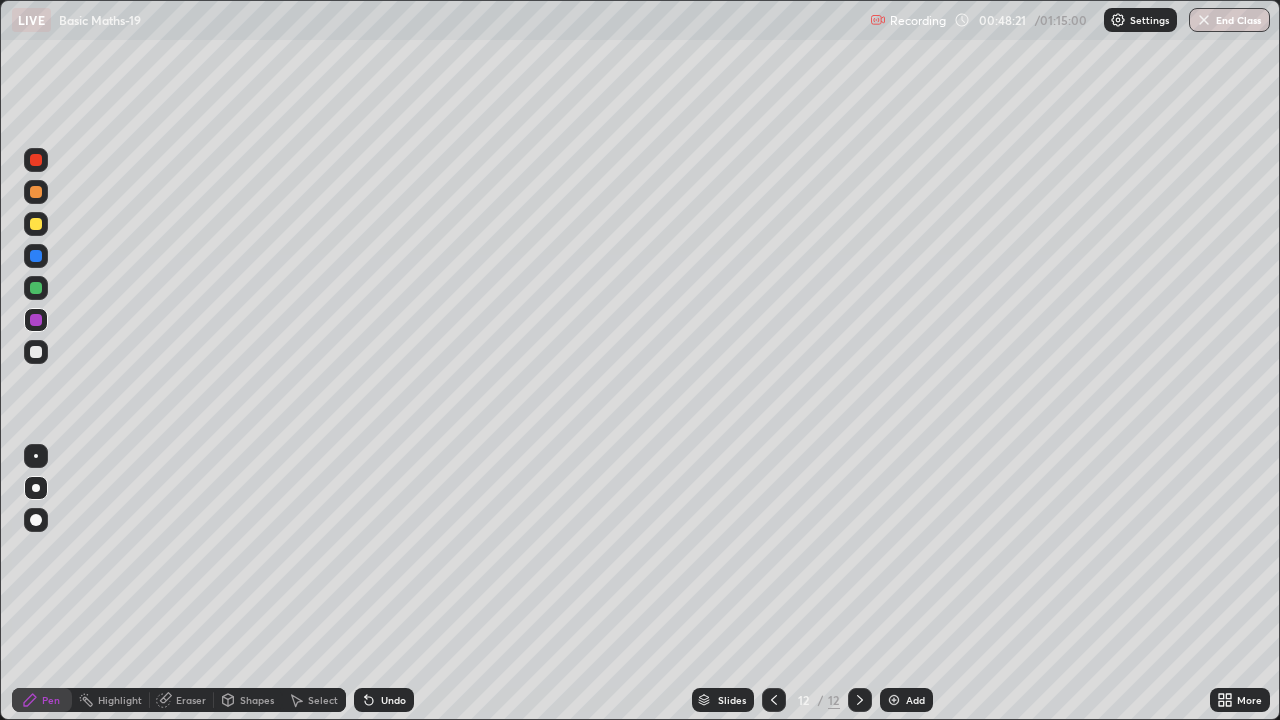 click at bounding box center [36, 488] 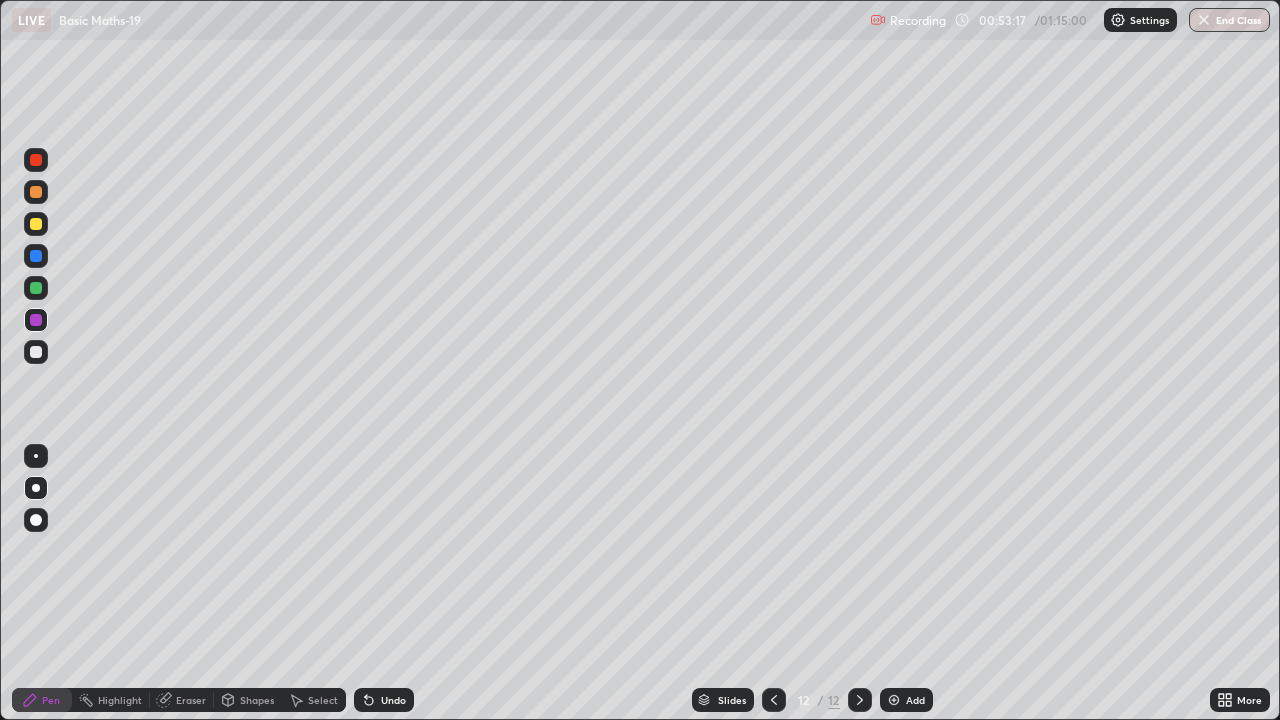 click at bounding box center [894, 700] 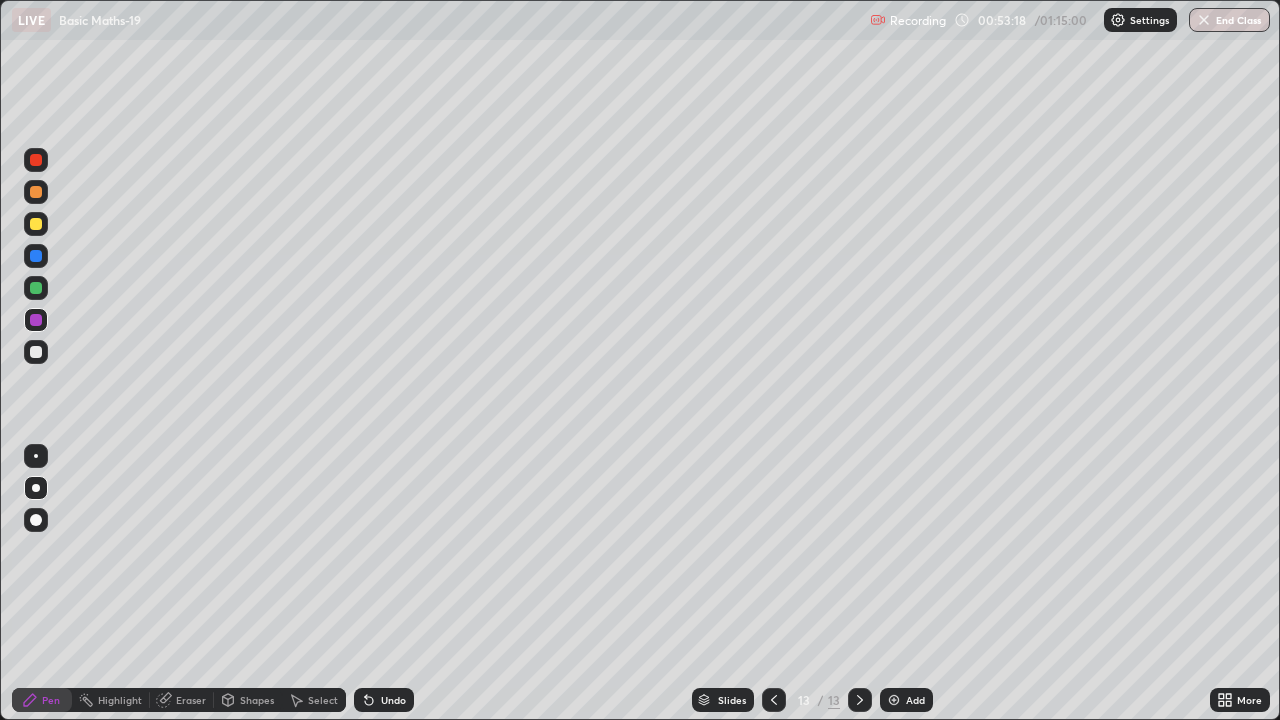 click at bounding box center (36, 488) 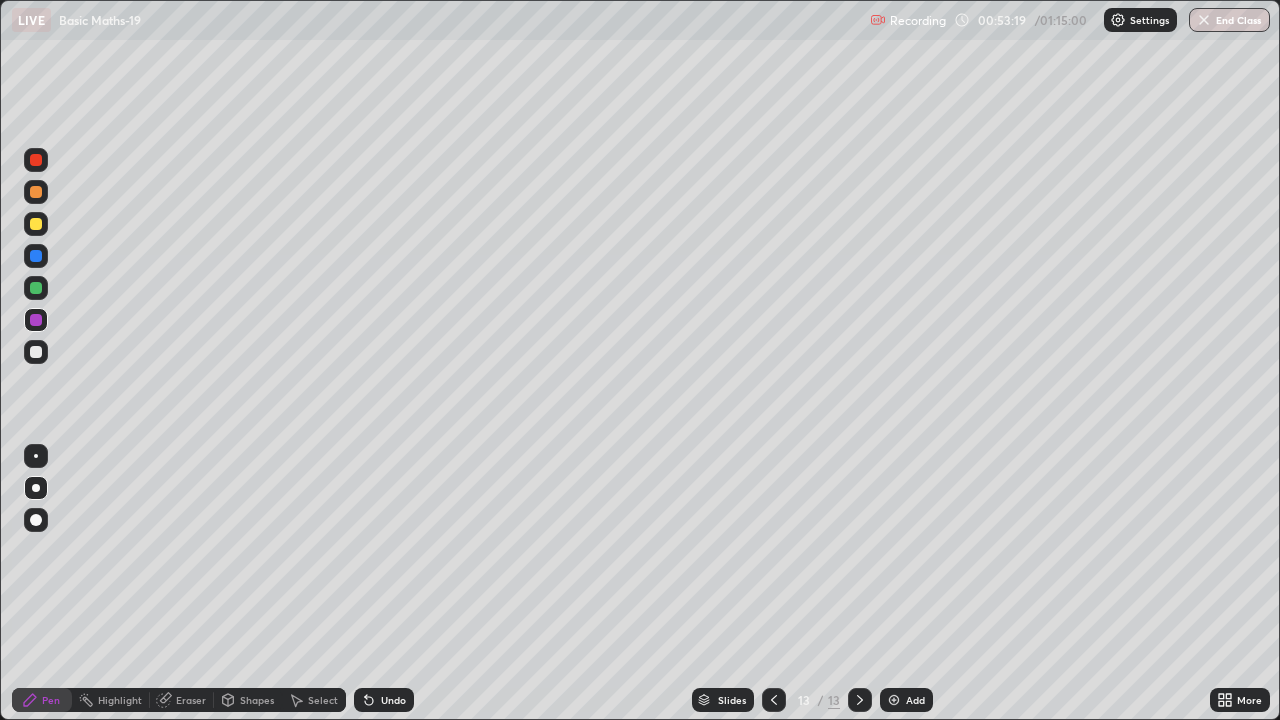 click at bounding box center [36, 320] 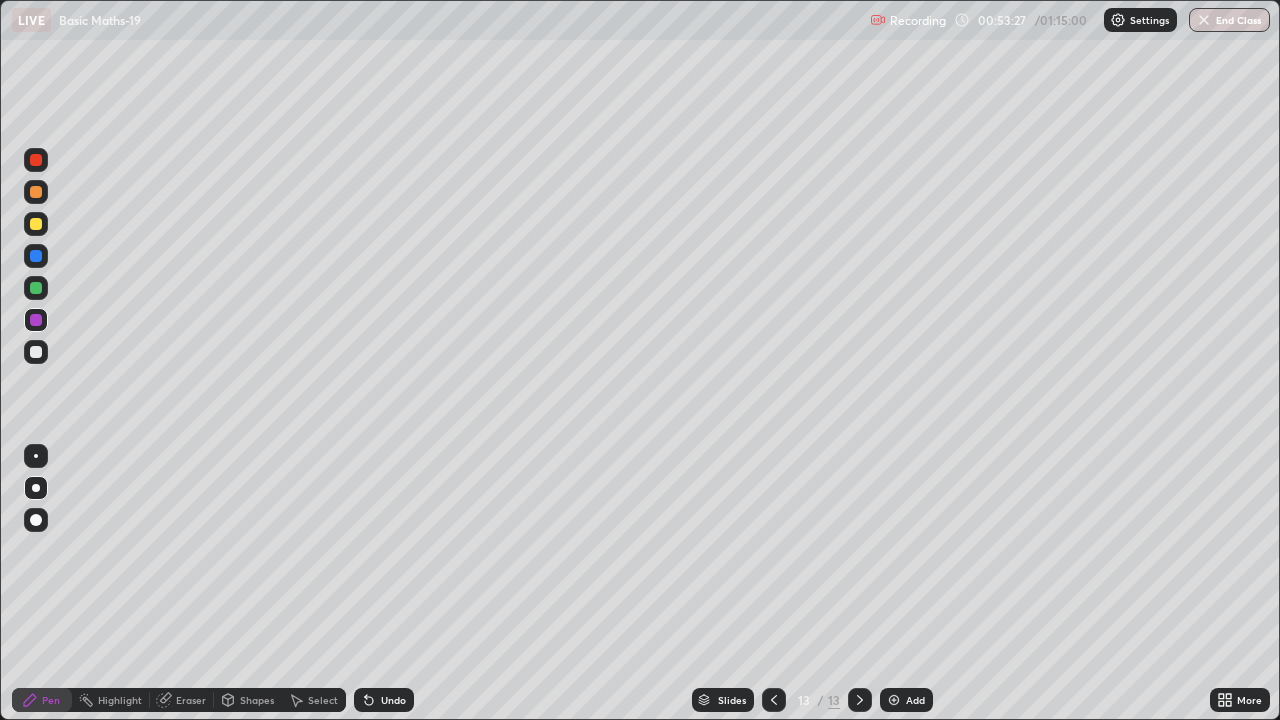 click at bounding box center (36, 288) 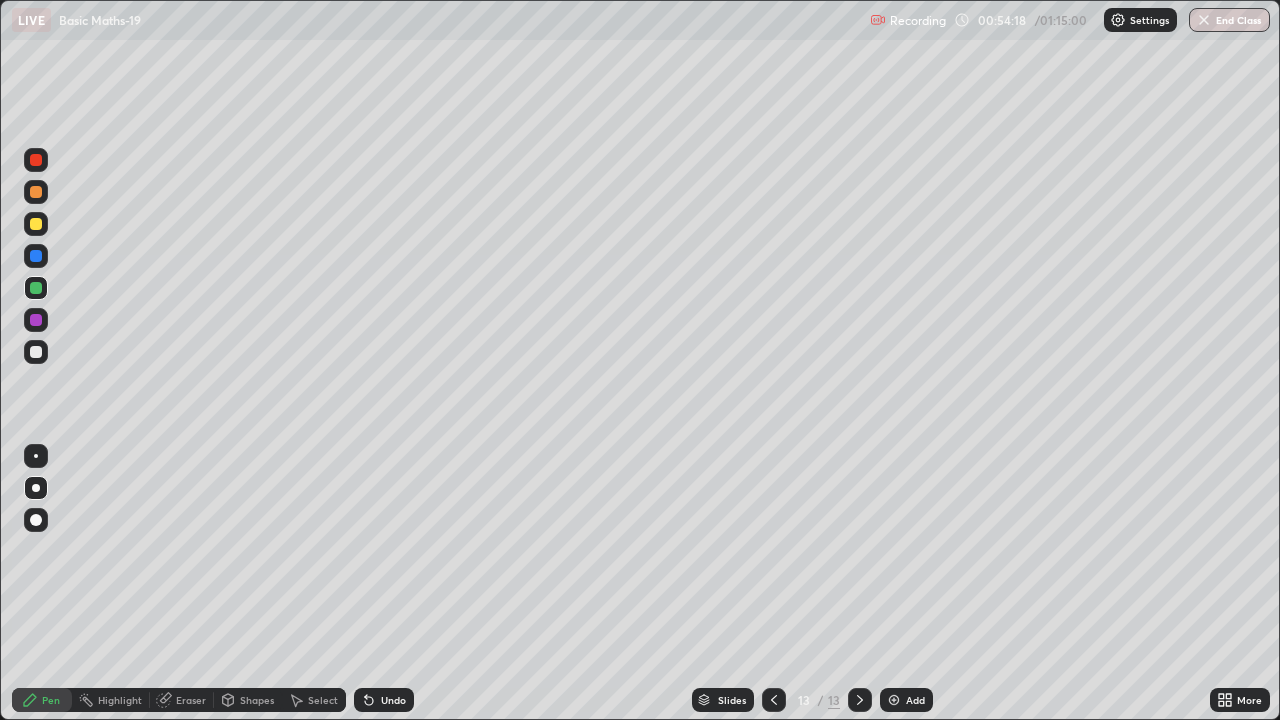 click at bounding box center (36, 224) 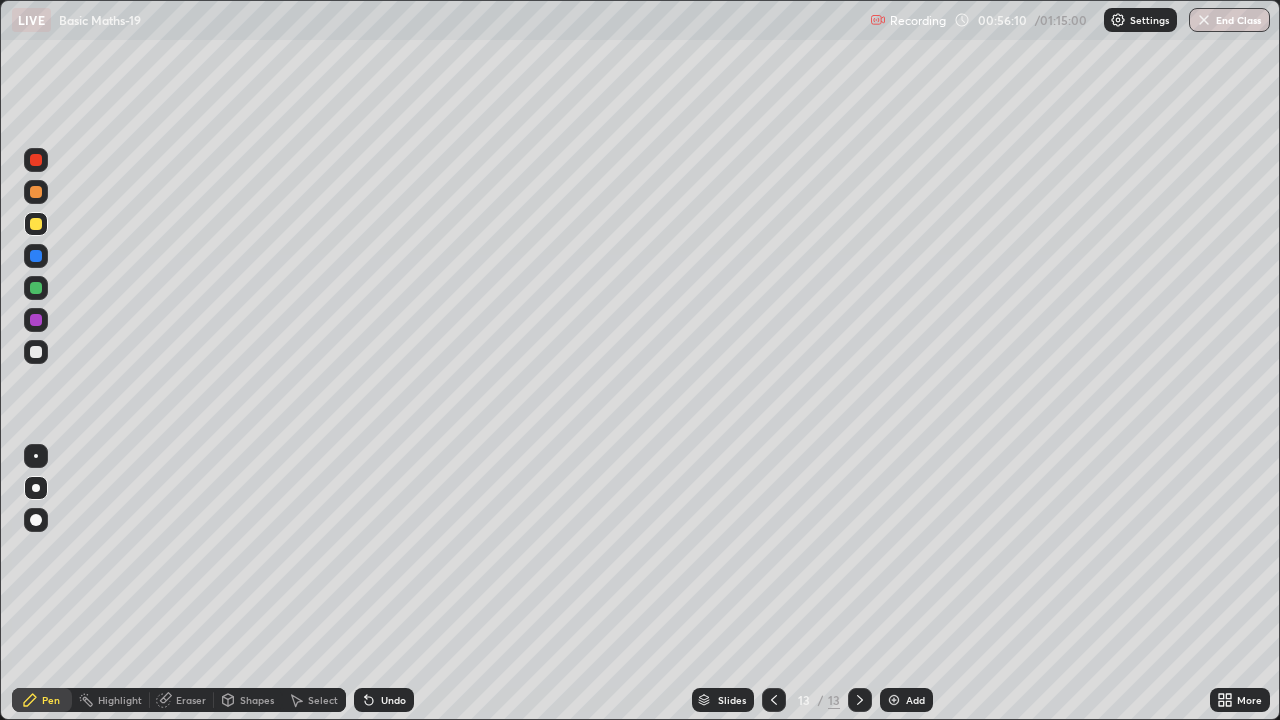 click at bounding box center [36, 320] 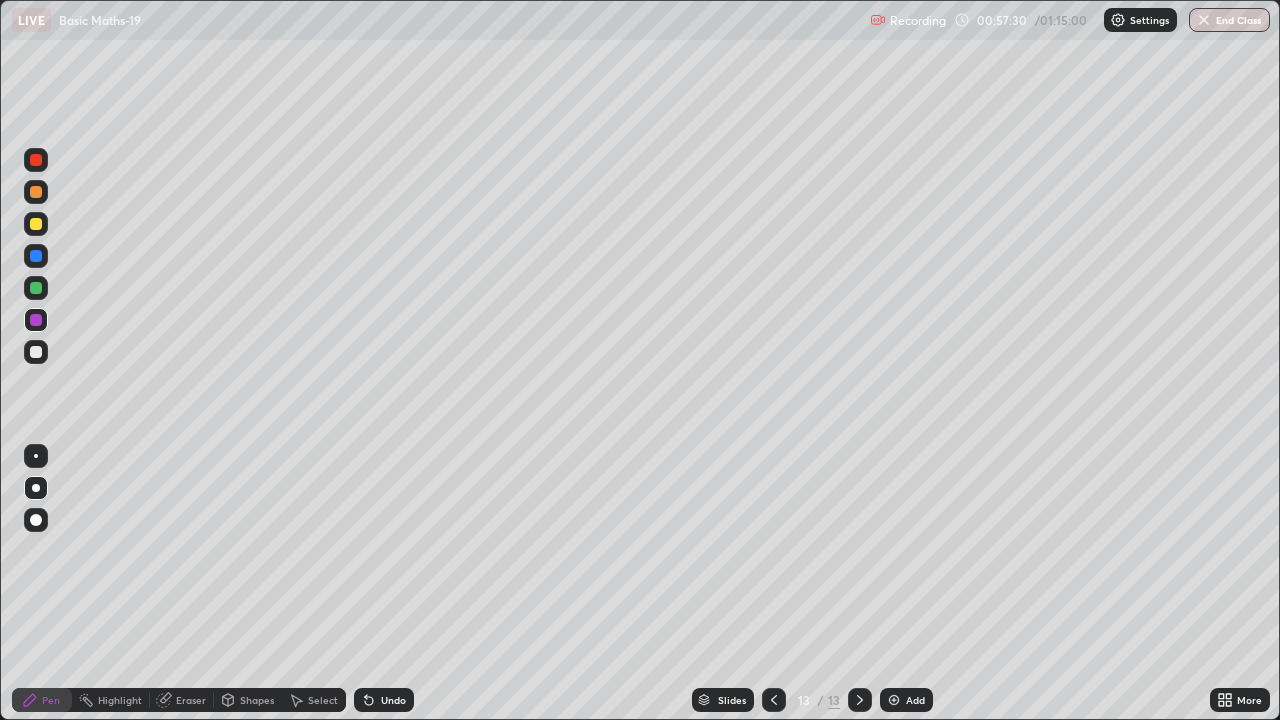 click on "Highlight" at bounding box center (120, 700) 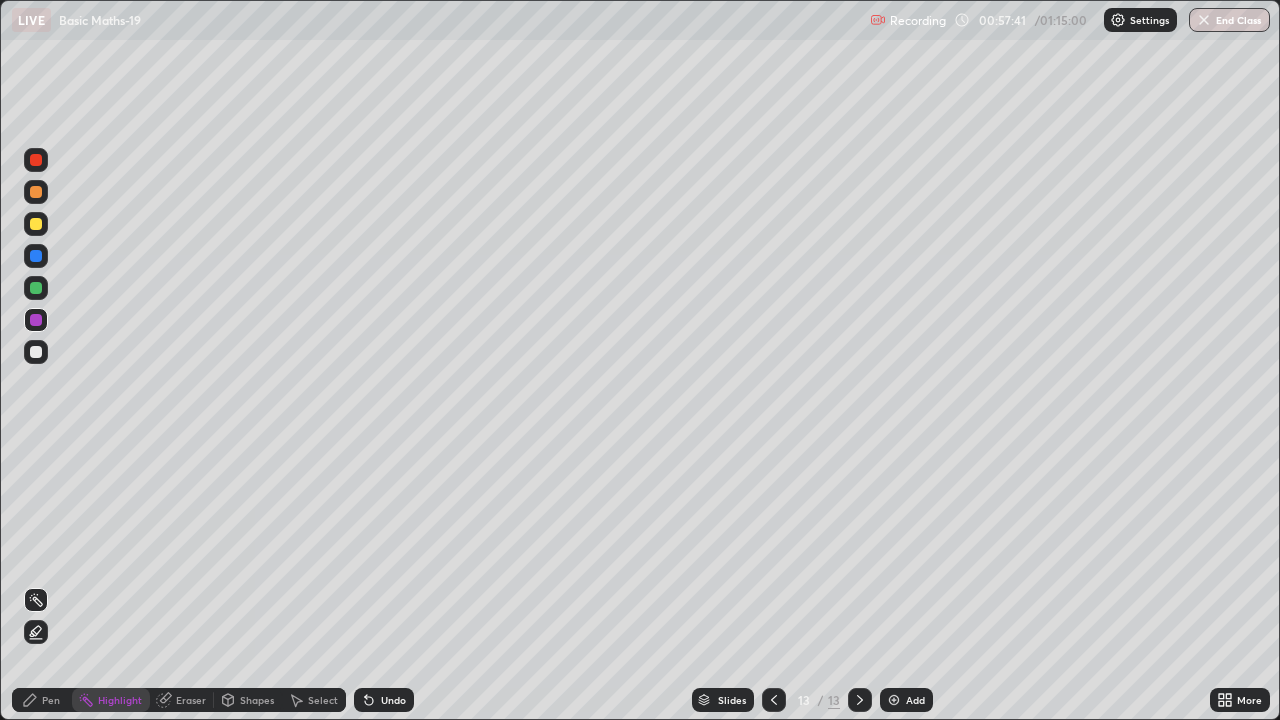 click on "Pen" at bounding box center [51, 700] 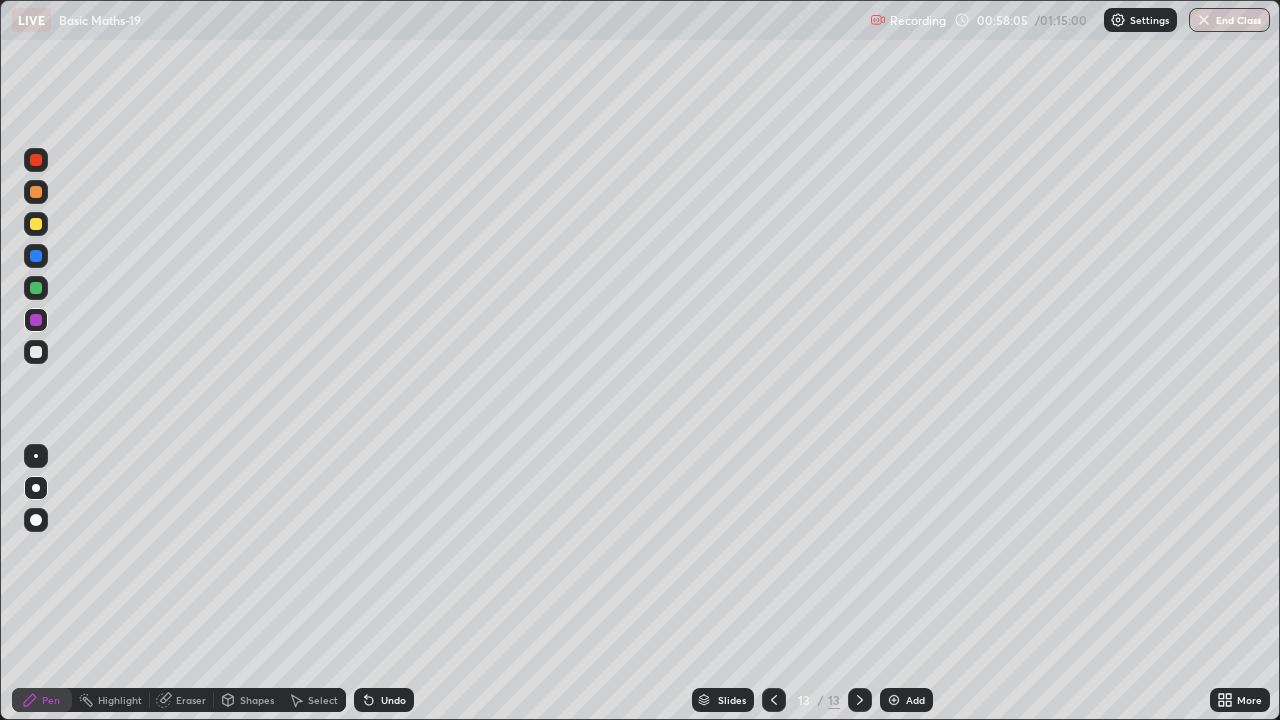 click at bounding box center [36, 352] 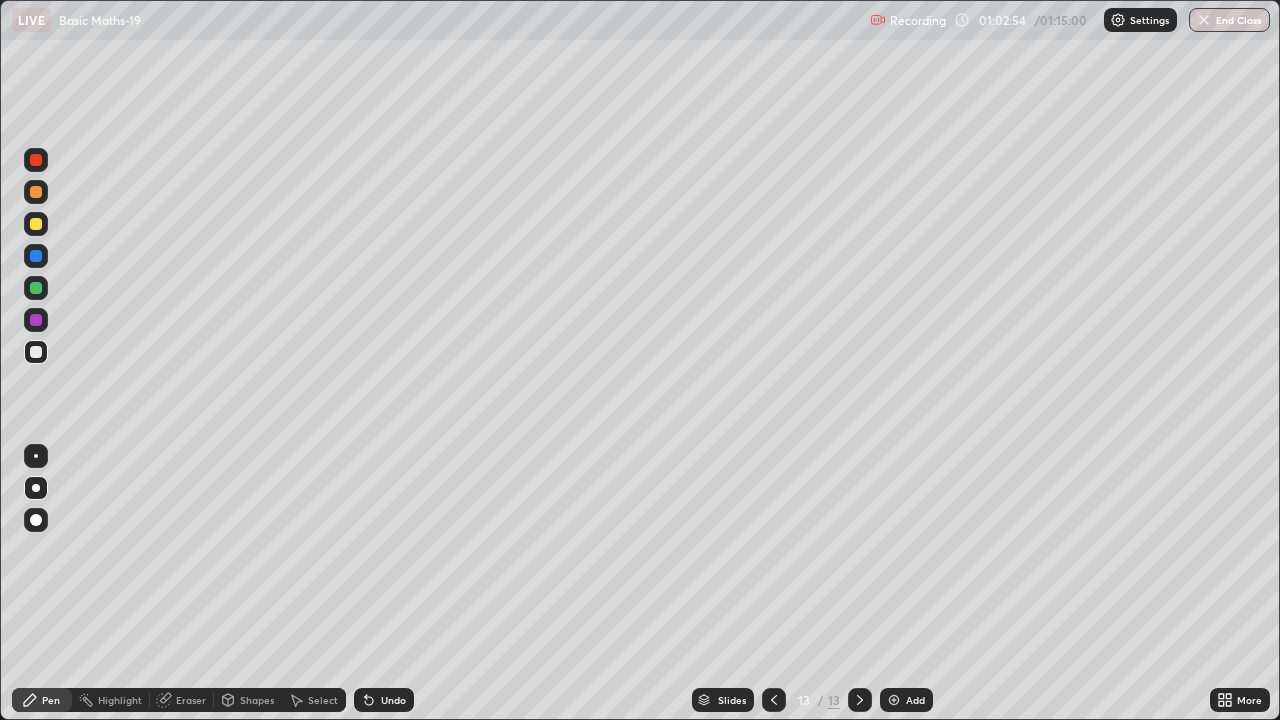 click at bounding box center [36, 160] 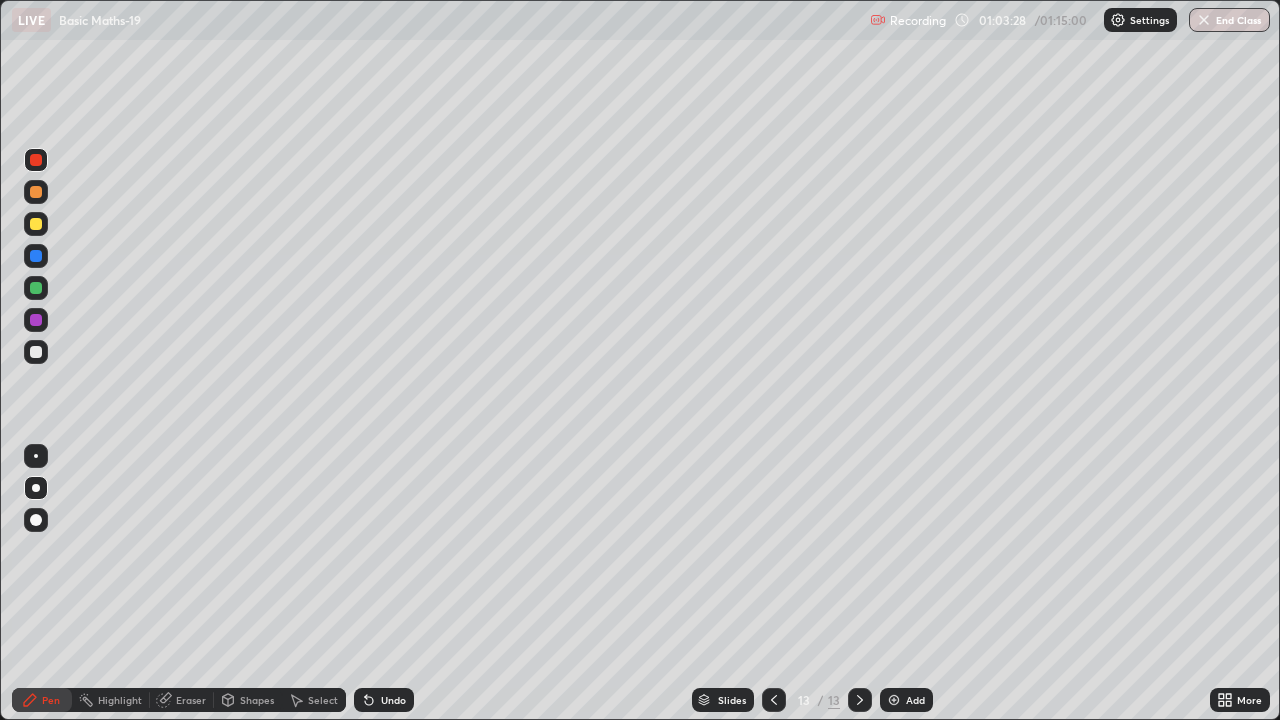click at bounding box center (894, 700) 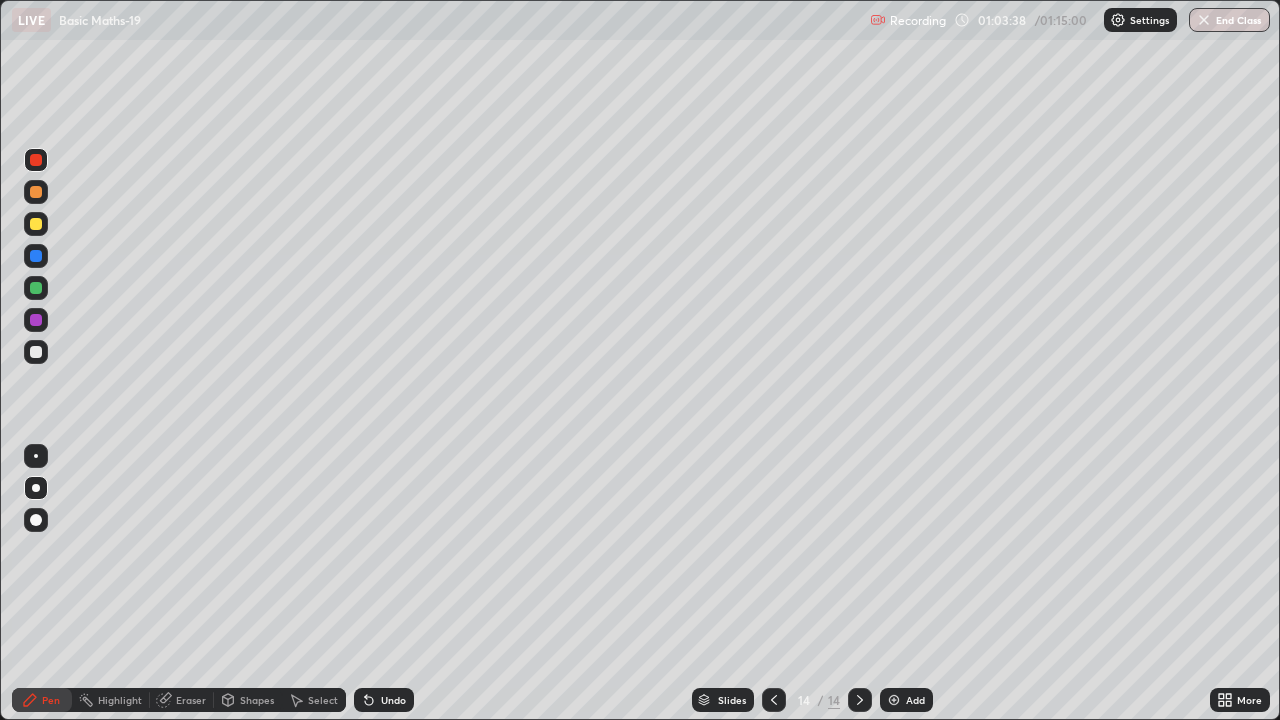 click on "Undo" at bounding box center [393, 700] 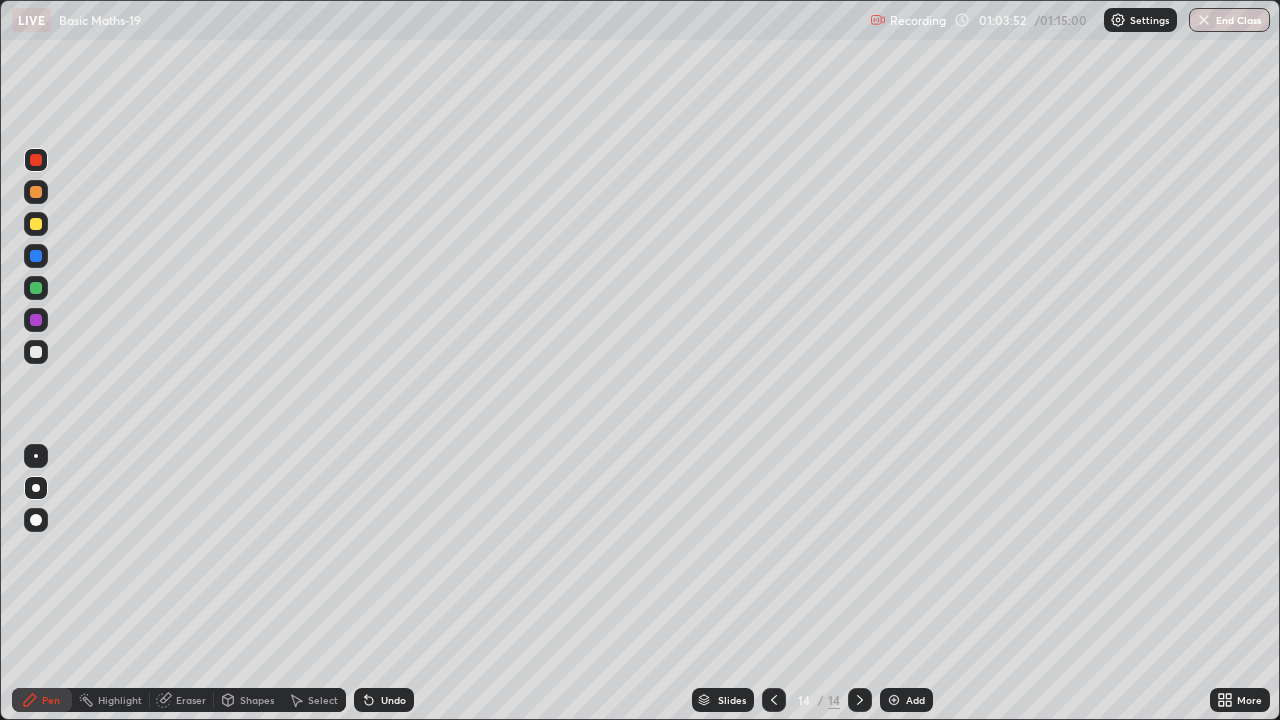 click at bounding box center (36, 320) 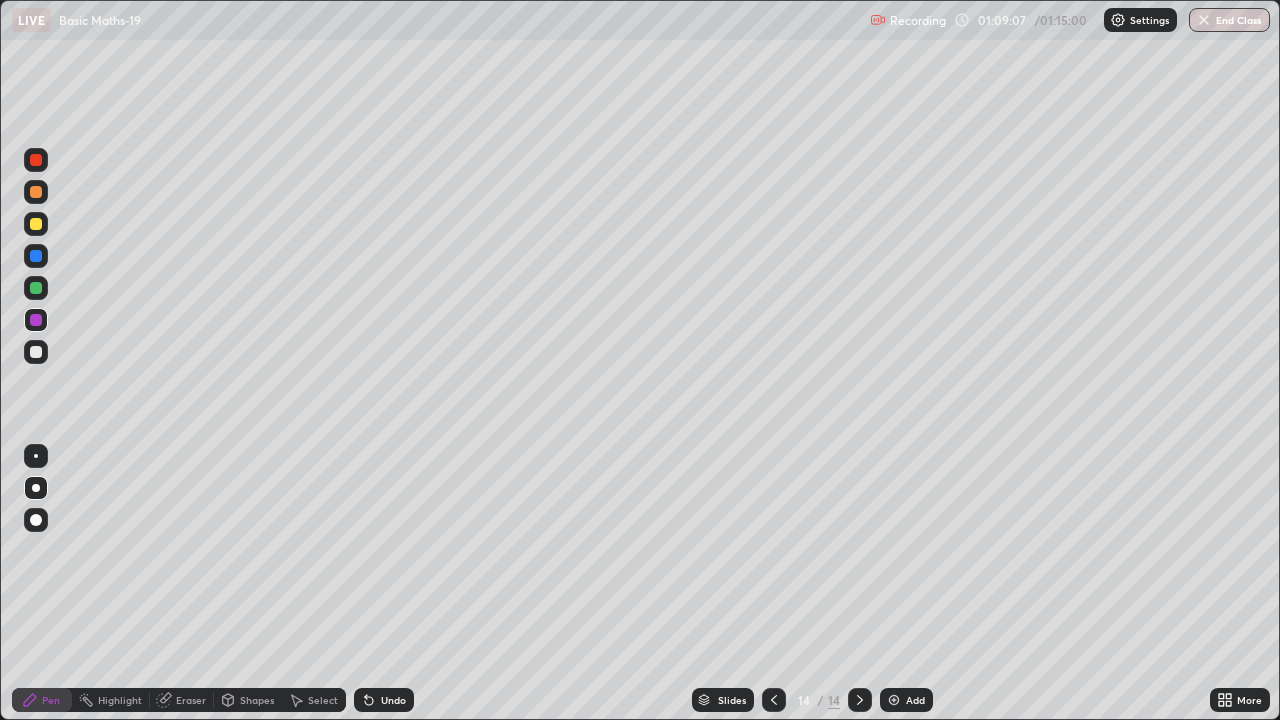 click at bounding box center (36, 160) 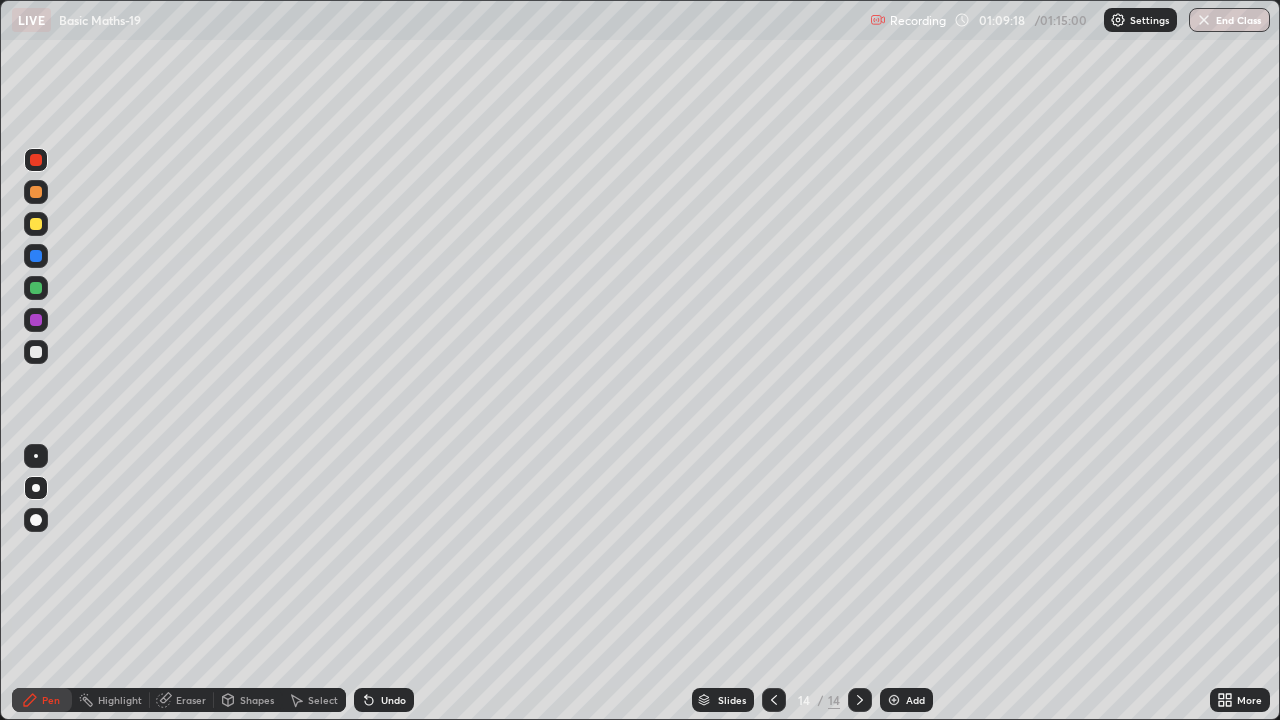 click 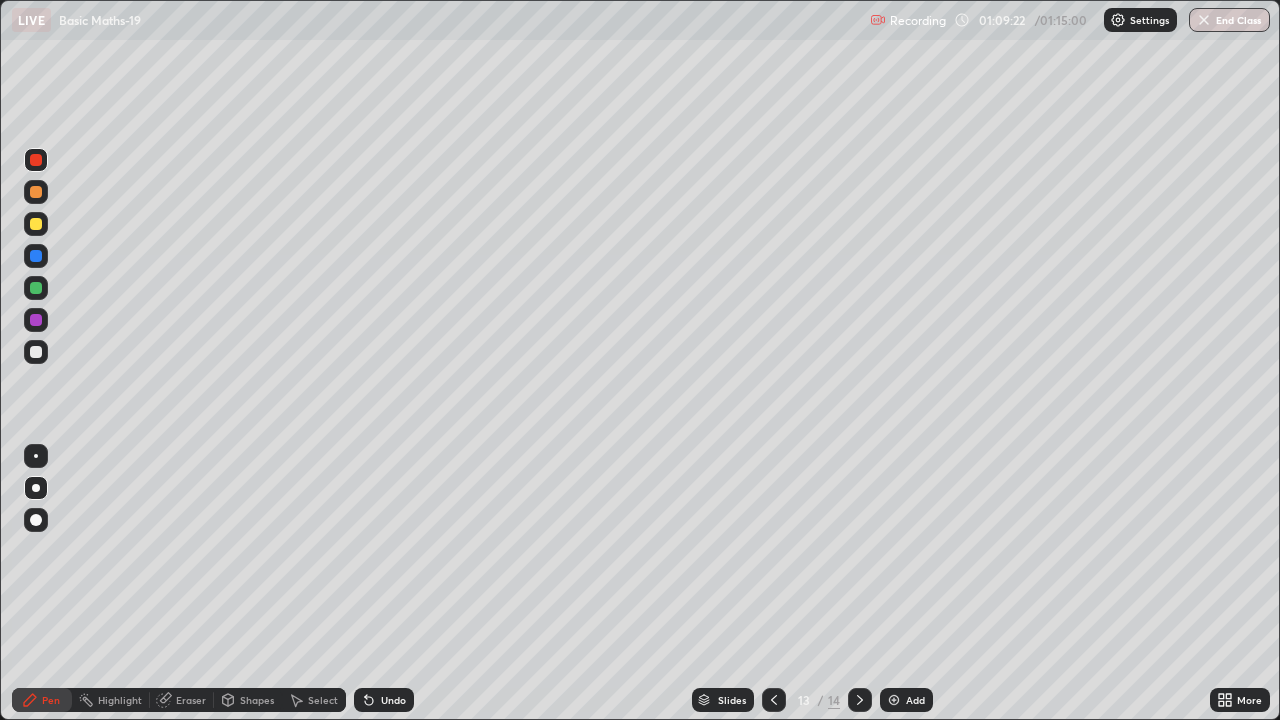 click 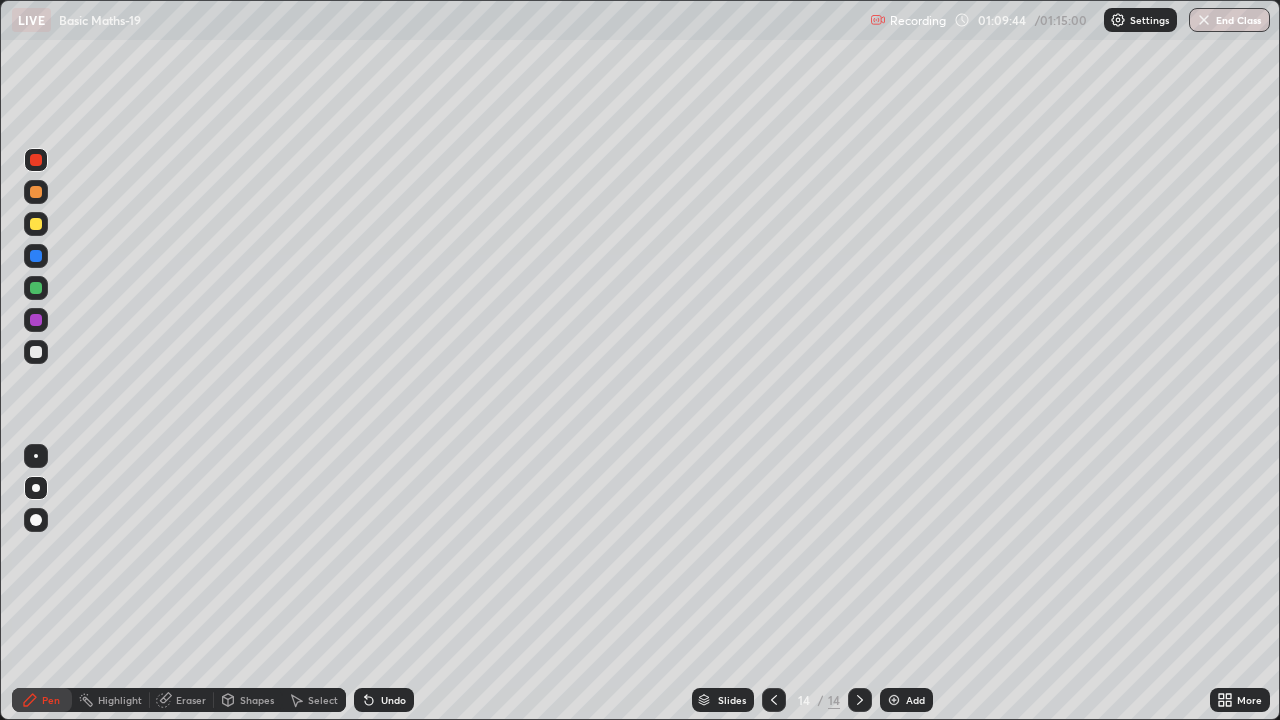 click 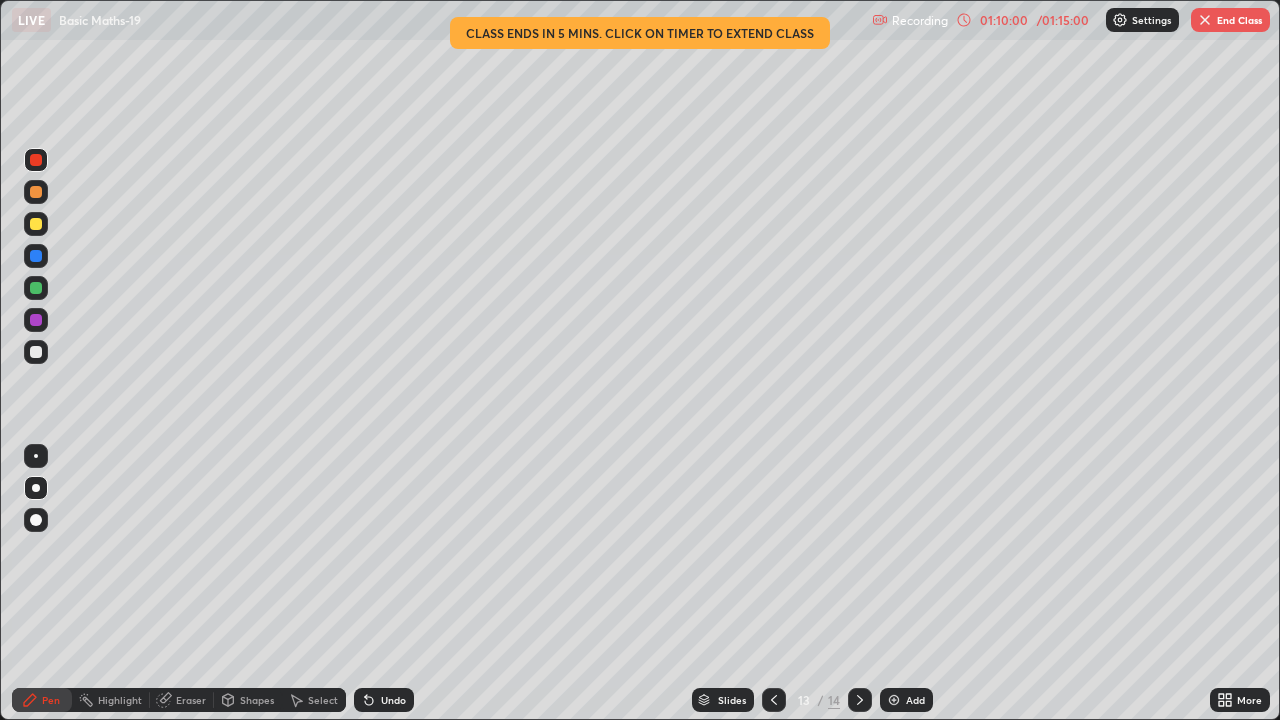 click at bounding box center (860, 700) 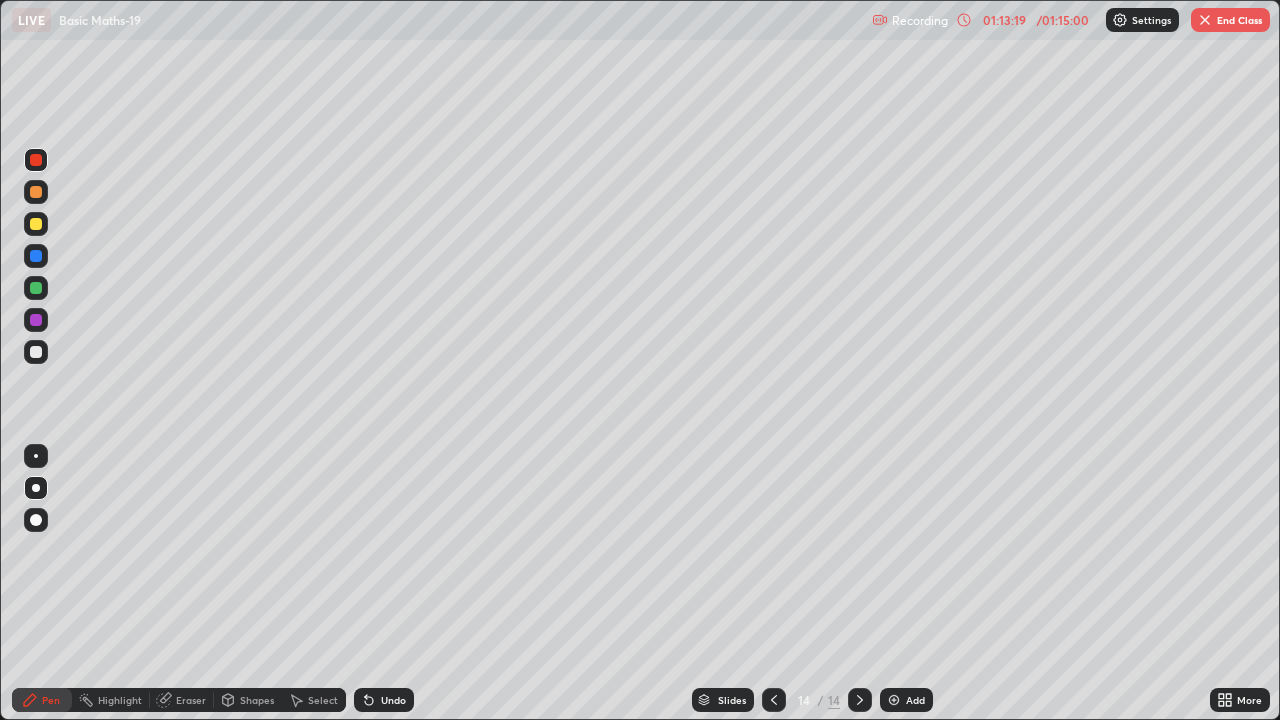 click on "End Class" at bounding box center [1230, 20] 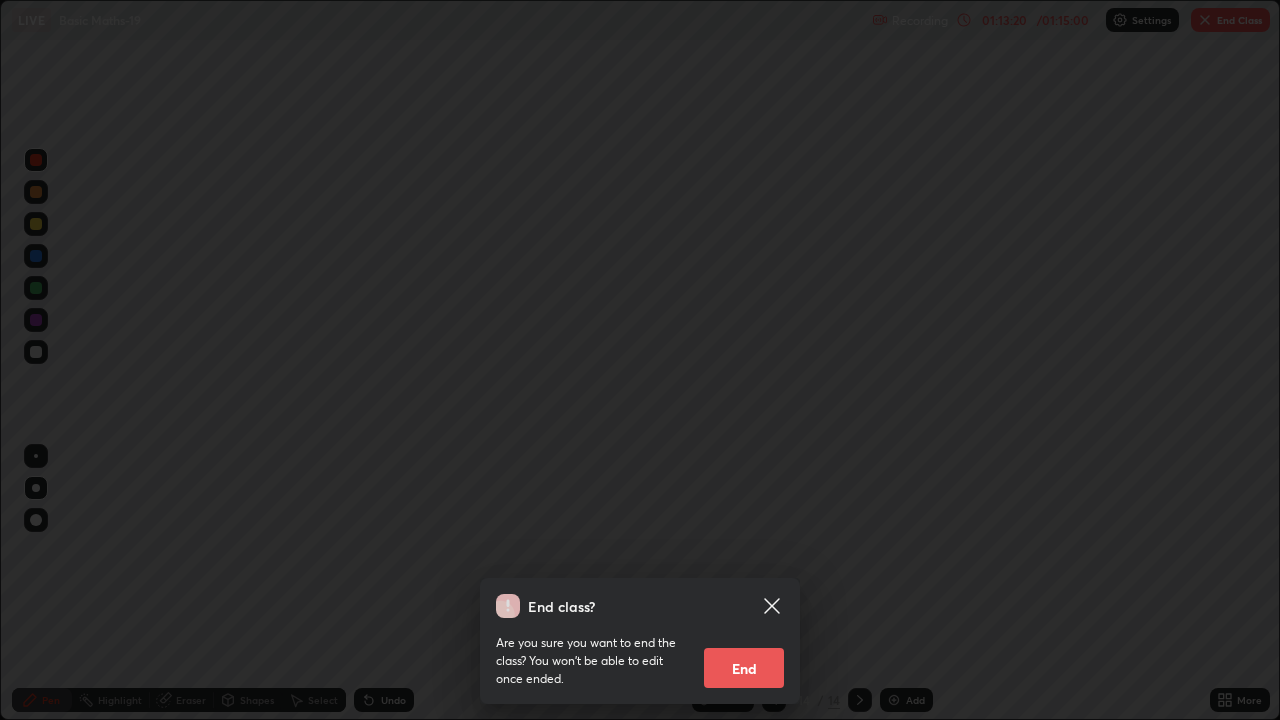 click on "End" at bounding box center [744, 668] 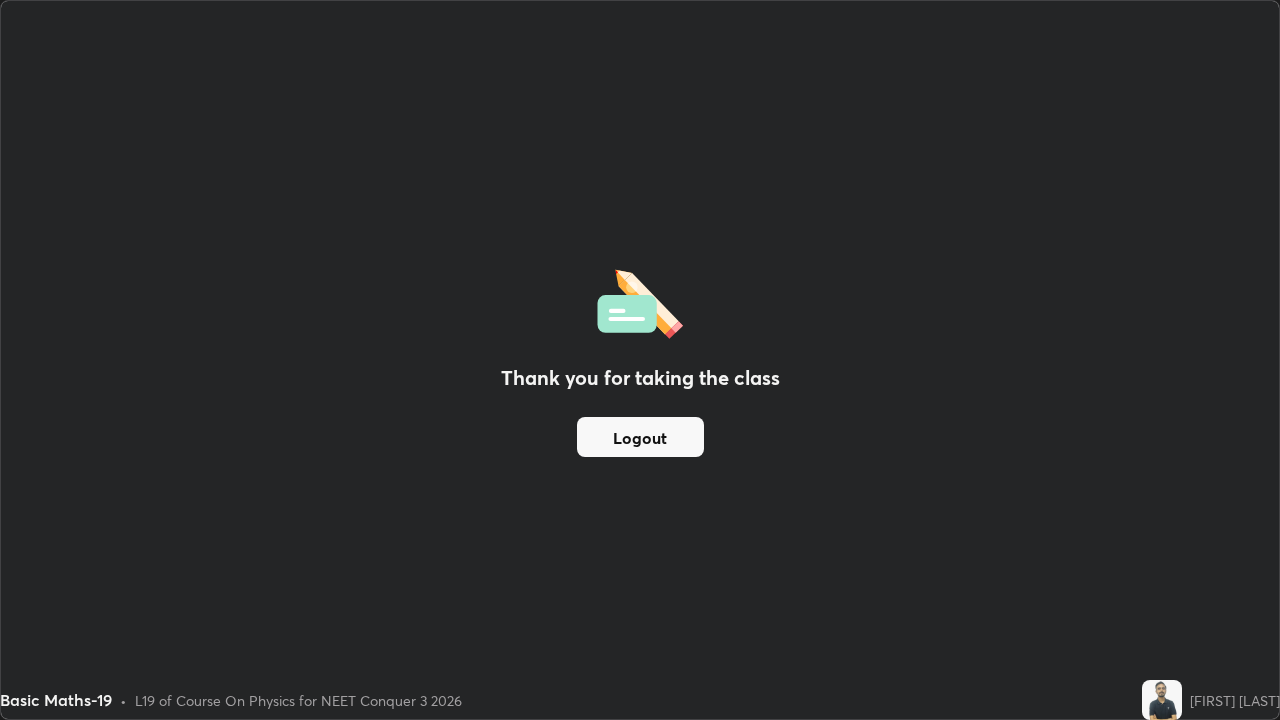 click on "Logout" at bounding box center [640, 437] 